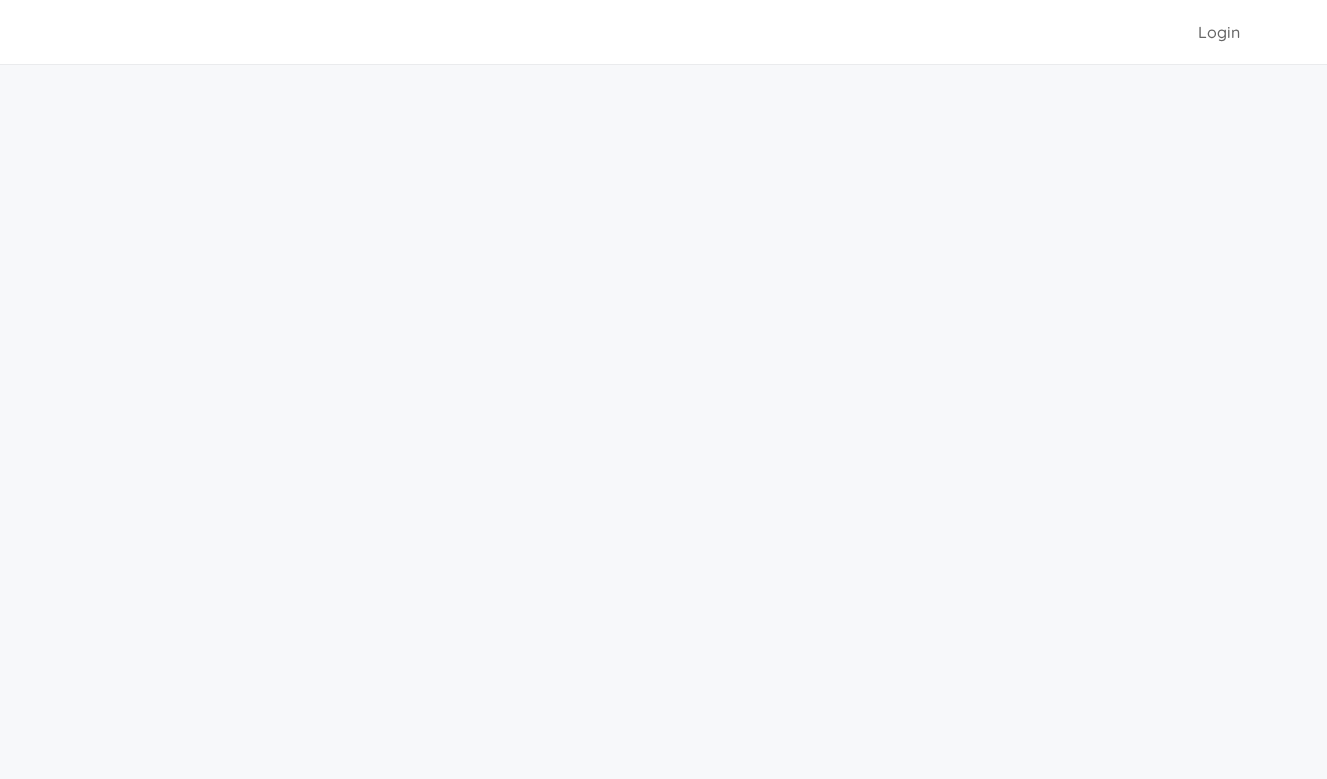 scroll, scrollTop: 0, scrollLeft: 0, axis: both 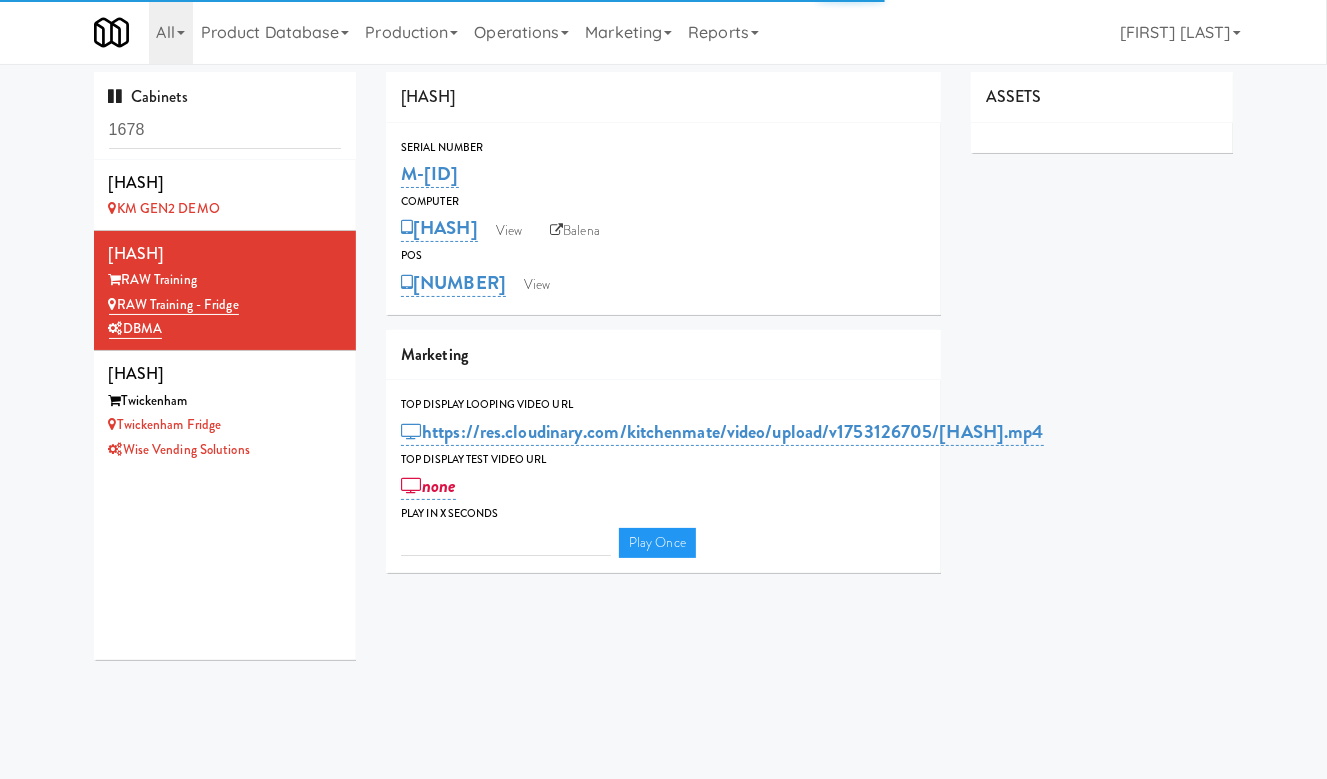type on "3" 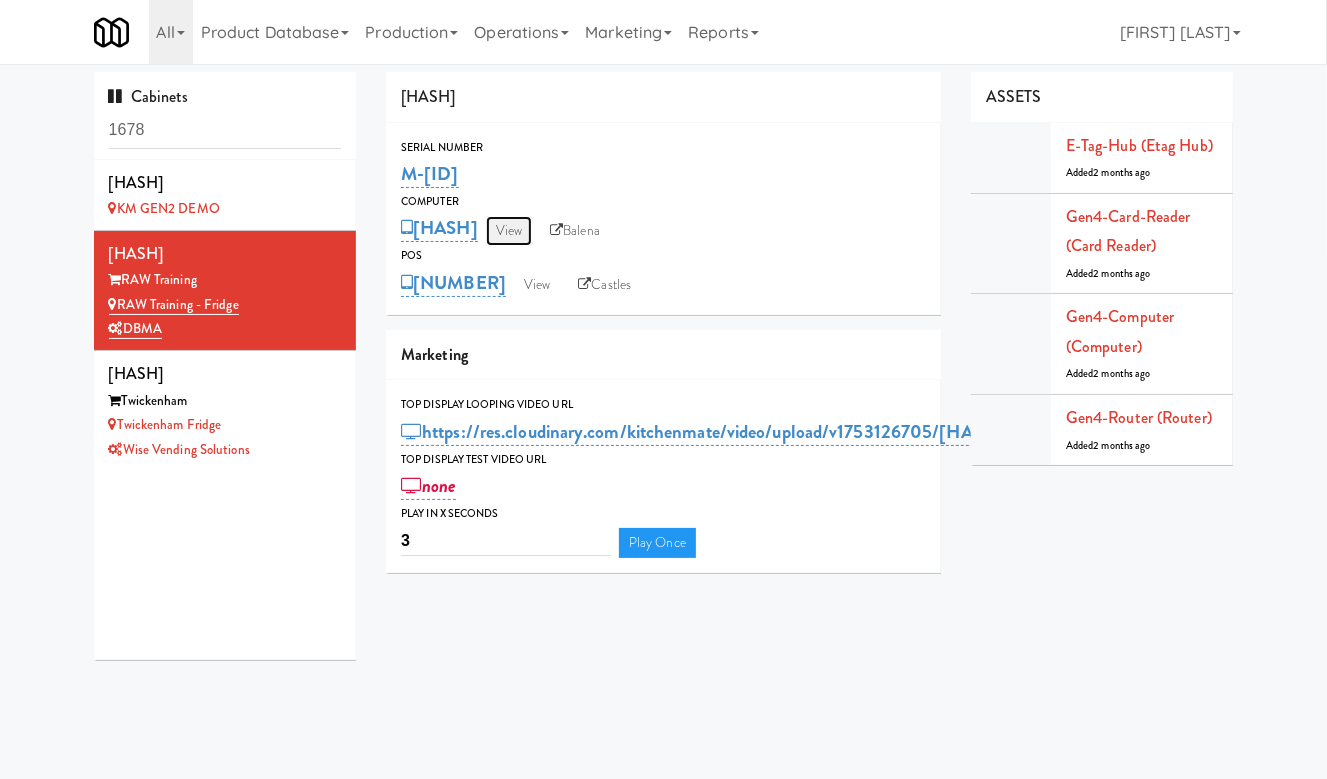 click on "View" at bounding box center (509, 231) 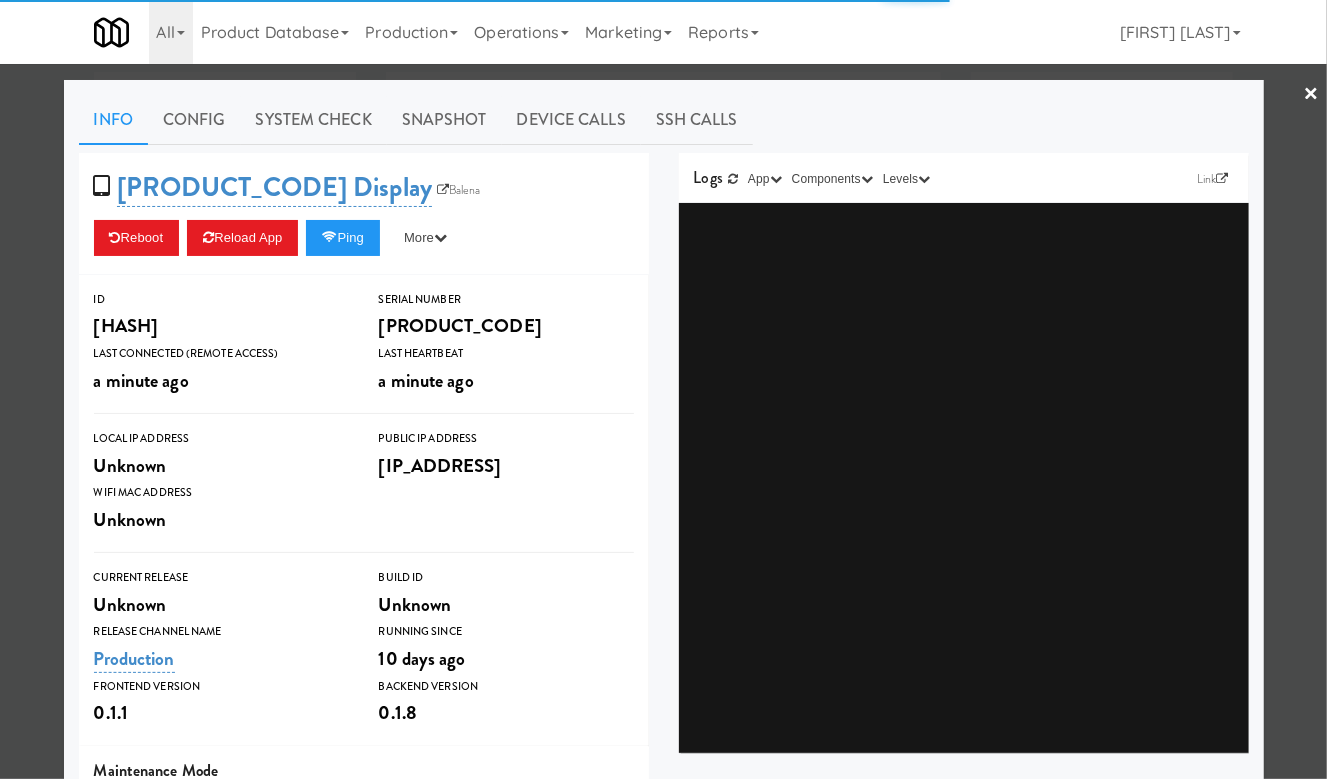 click on "Link" at bounding box center [1213, 178] 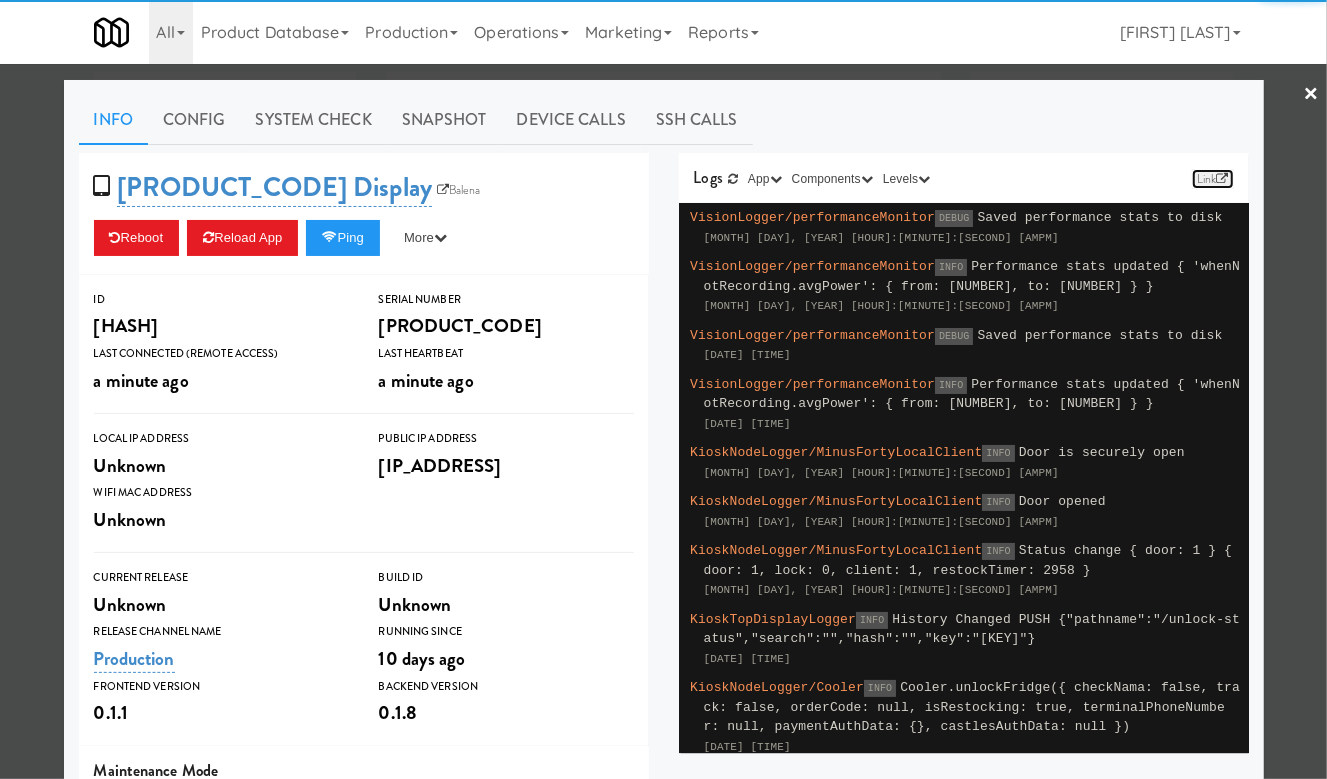 click at bounding box center (1222, 179) 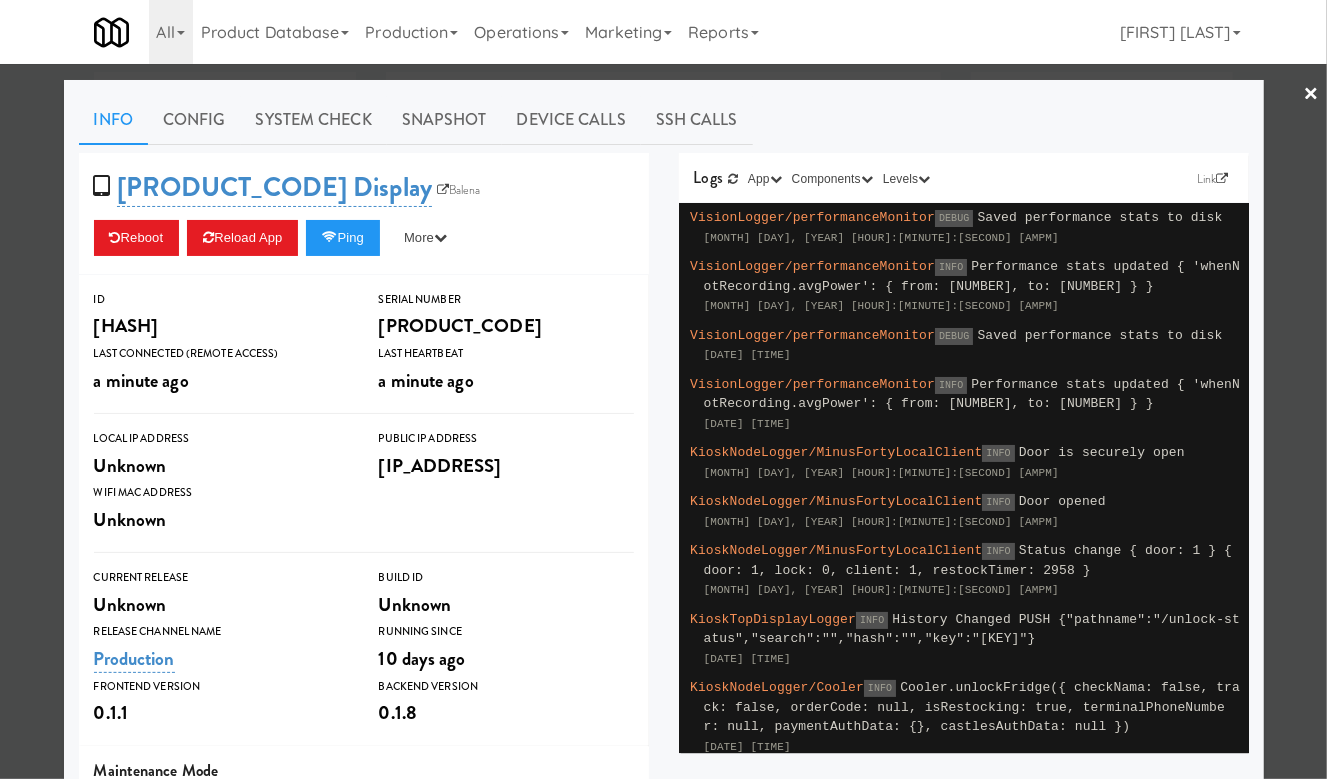 click on "×" at bounding box center (1311, 95) 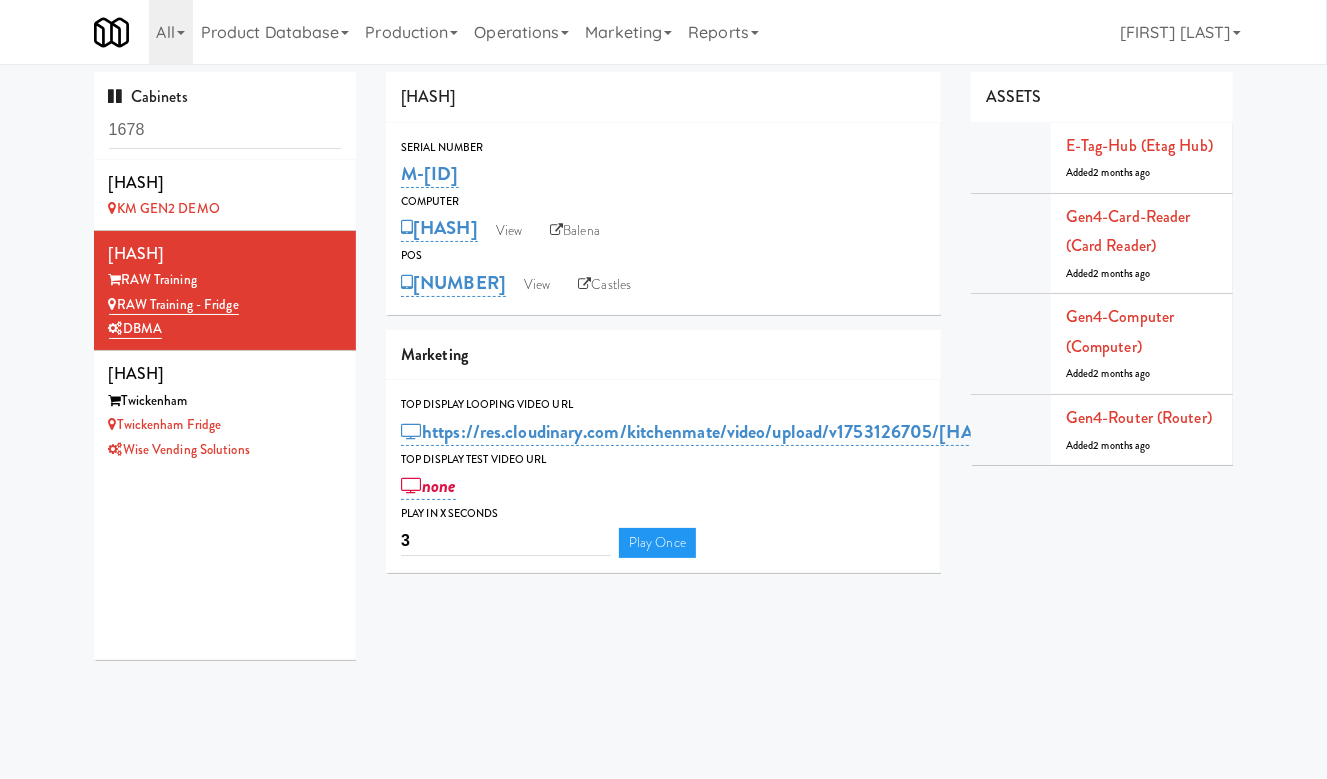click on "M-[ID]" at bounding box center [663, 174] 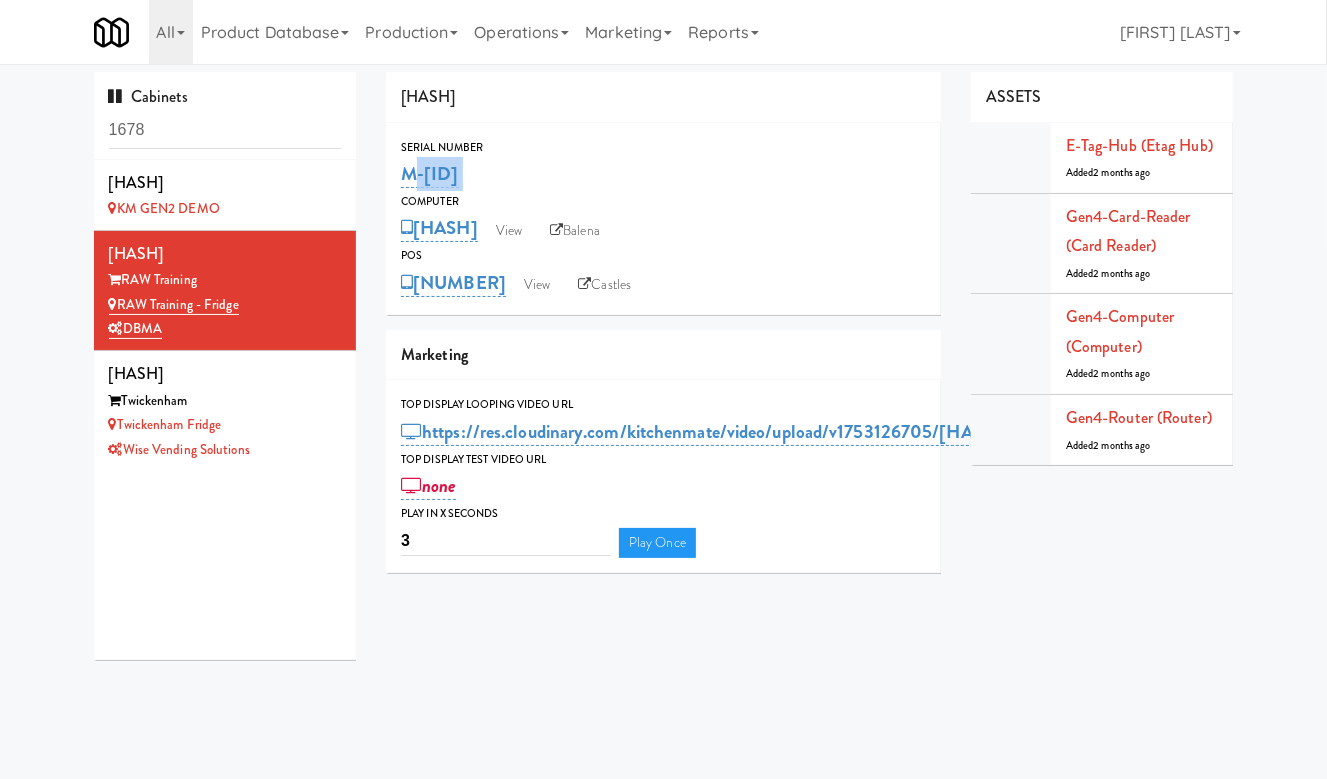 click on "M-[ID]" at bounding box center [663, 174] 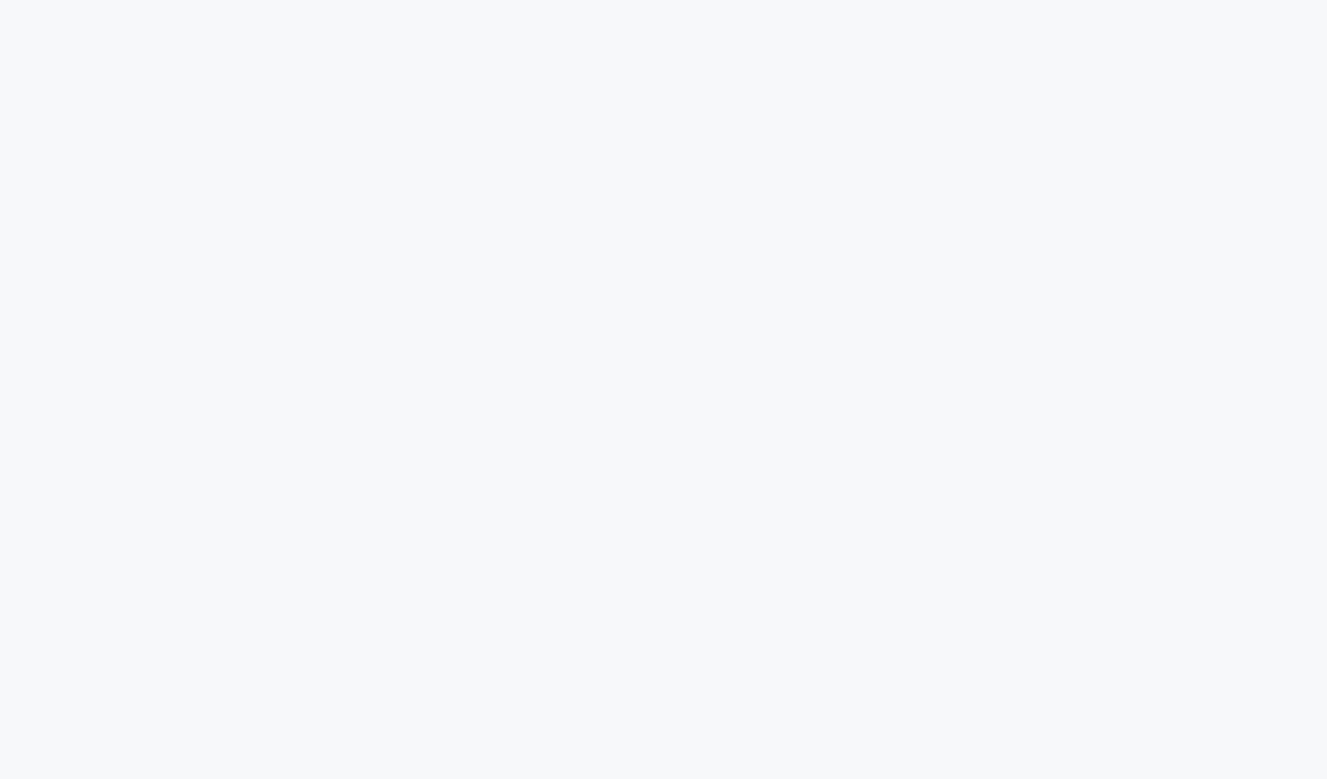 scroll, scrollTop: 0, scrollLeft: 0, axis: both 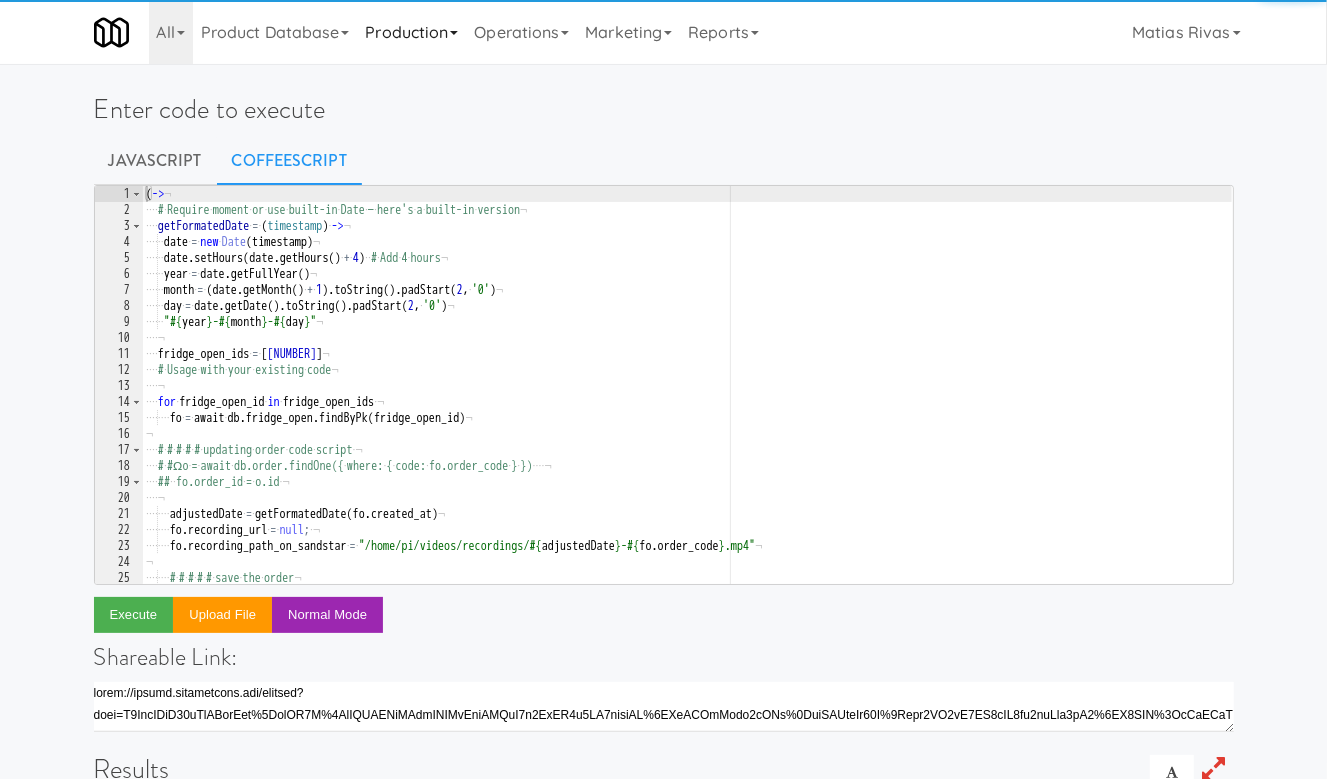 click on "Production" at bounding box center [411, 32] 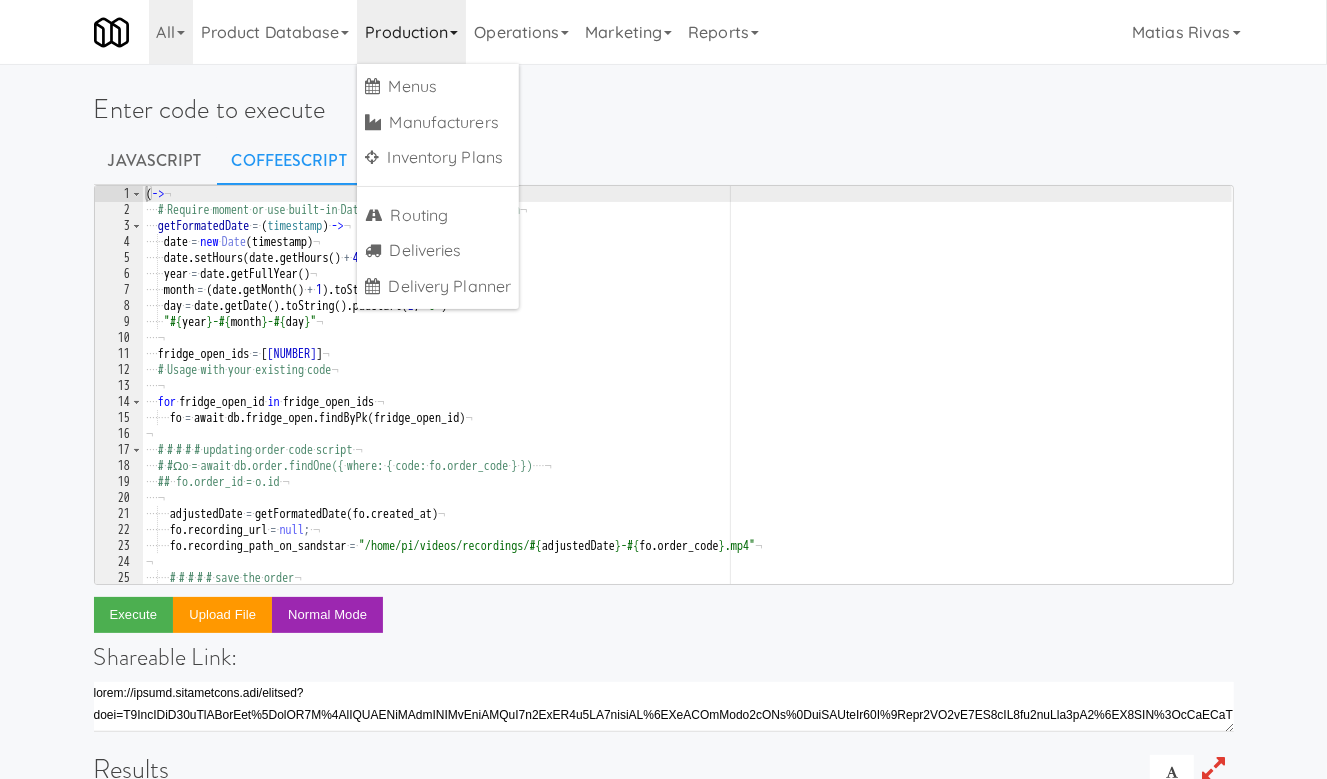 click on "( -> ¬ ···· # · Require · moment · or · use · built-in · Date · — · here's · a · built-in · version ¬ ···· getFormatedDate · = · ( timestamp ) · -> ¬ ···· ·· date · = · new · Date ( timestamp ) ¬ ···· ·· date . setHours ( date . getHours ( ) · + · 4 ) ·· # · Add · 4 · hours ¬ ···· ·· year · = · date . getFullYear ( ) ¬ ···· ·· month · = · ( date . getMonth ( ) · + · 1 ) . toString ( ) . padStart ( 2 , · '0' ) ¬ ···· ·· day · = · date . getDate ( ) . toString ( ) . padStart ( 2 , · '0' ) ¬ ···· ·· " #{ year } - #{ month } - #{ day } " ¬ ···· ¬ ···· fridge_open_ids · = · [ 804988 ] ¬ ···· # · Usage · with · your · existing · code ¬ ···· ¬ ···· for · fridge_open_id · in · fridge_open_ids · ¬ ···· ···· fo · = · await · db . fridge_open . findByPk ( fridge_open_id ) ¬ ¬ ···· # · # · # · # · # · updating · order · code · script · ¬ ···· # · #Ωo · = · await {" at bounding box center (687, 401) 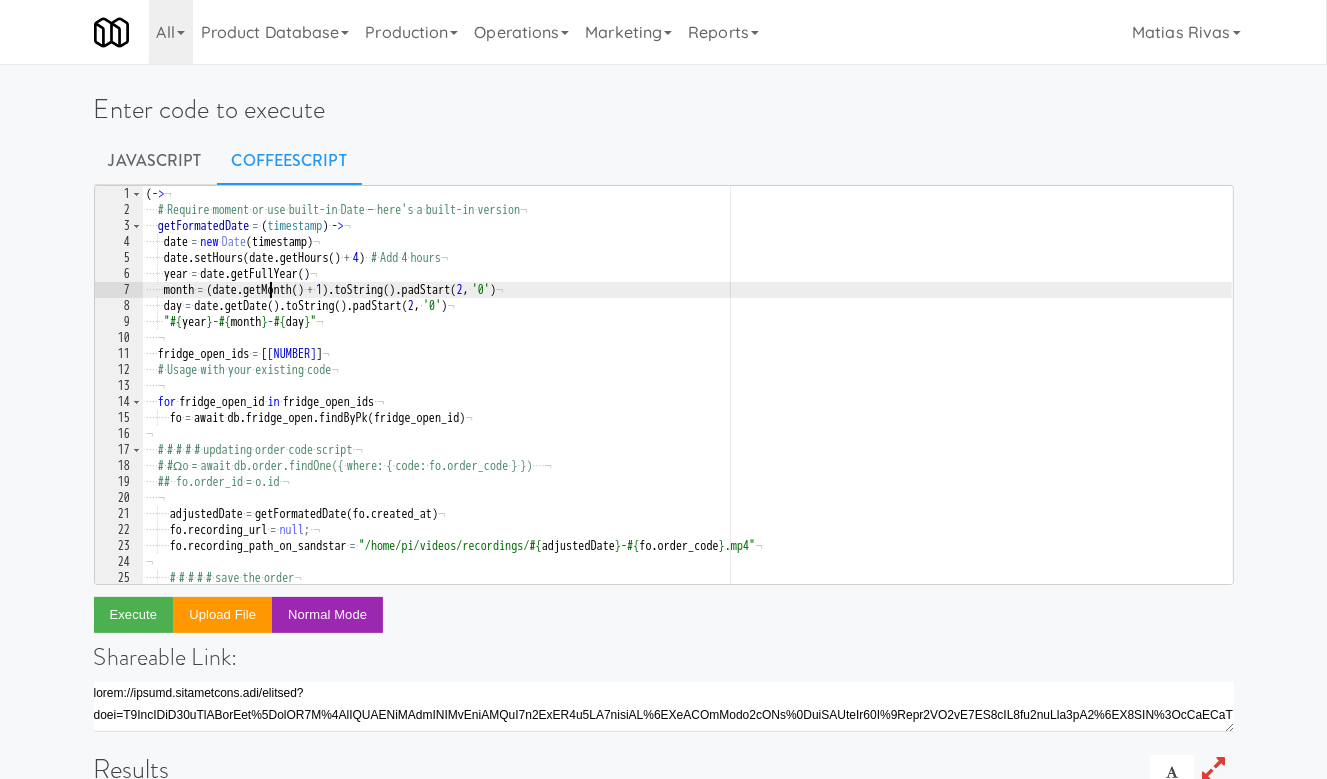 click on "( -> ¬ ···· # · Require · moment · or · use · built-in · Date · — · here's · a · built-in · version ¬ ···· getFormatedDate · = · ( timestamp ) · -> ¬ ···· ·· date · = · new · Date ( timestamp ) ¬ ···· ·· date . setHours ( date . getHours ( ) · + · 4 ) ·· # · Add · 4 · hours ¬ ···· ·· year · = · date . getFullYear ( ) ¬ ···· ·· month · = · ( date . getMonth ( ) · + · 1 ) . toString ( ) . padStart ( 2 , · '0' ) ¬ ···· ·· day · = · date . getDate ( ) . toString ( ) . padStart ( 2 , · '0' ) ¬ ···· ·· " #{ year } - #{ month } - #{ day } " ¬ ···· ¬ ···· fridge_open_ids · = · [ 804988 ] ¬ ···· # · Usage · with · your · existing · code ¬ ···· ¬ ···· for · fridge_open_id · in · fridge_open_ids · ¬ ···· ···· fo · = · await · db . fridge_open . findByPk ( fridge_open_id ) ¬ ¬ ···· # · # · # · # · # · updating · order · code · script · ¬ ···· # · #Ωo · = · await {" at bounding box center [687, 401] 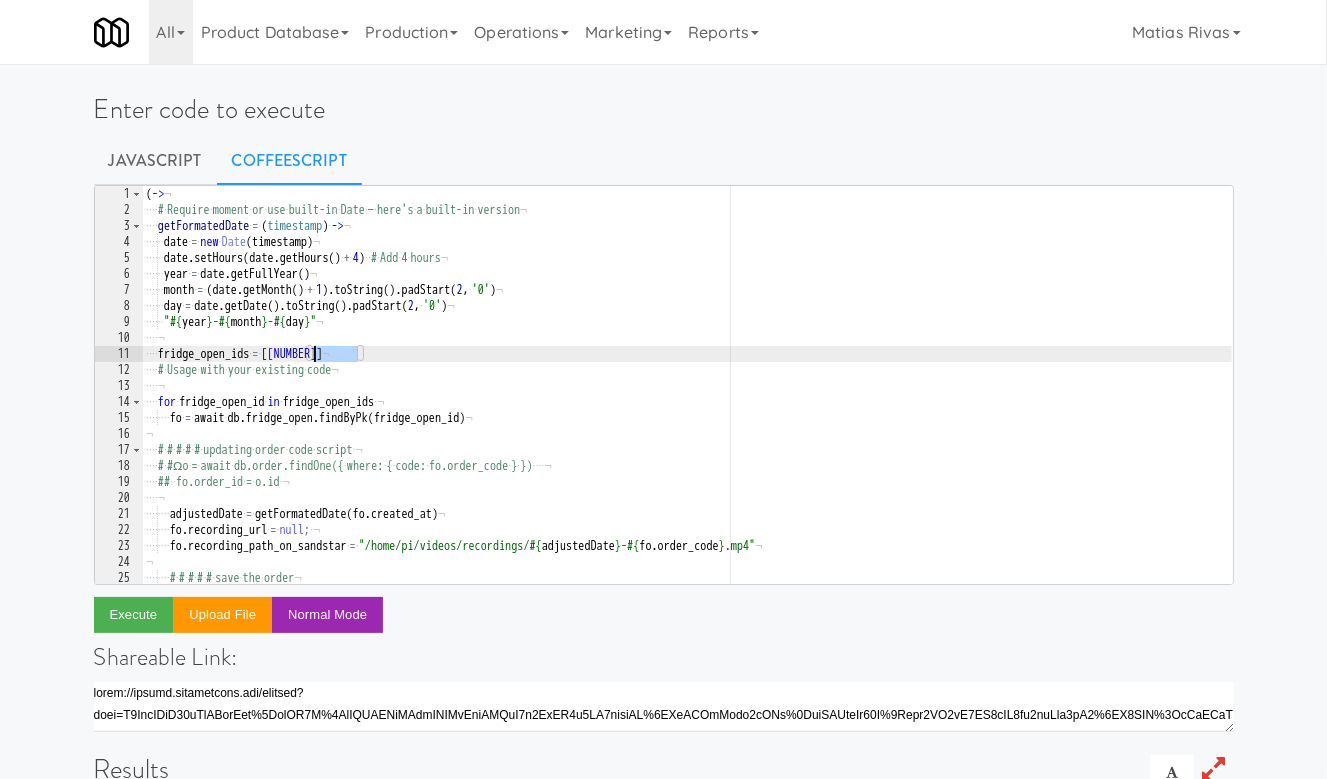 paste on "35675" 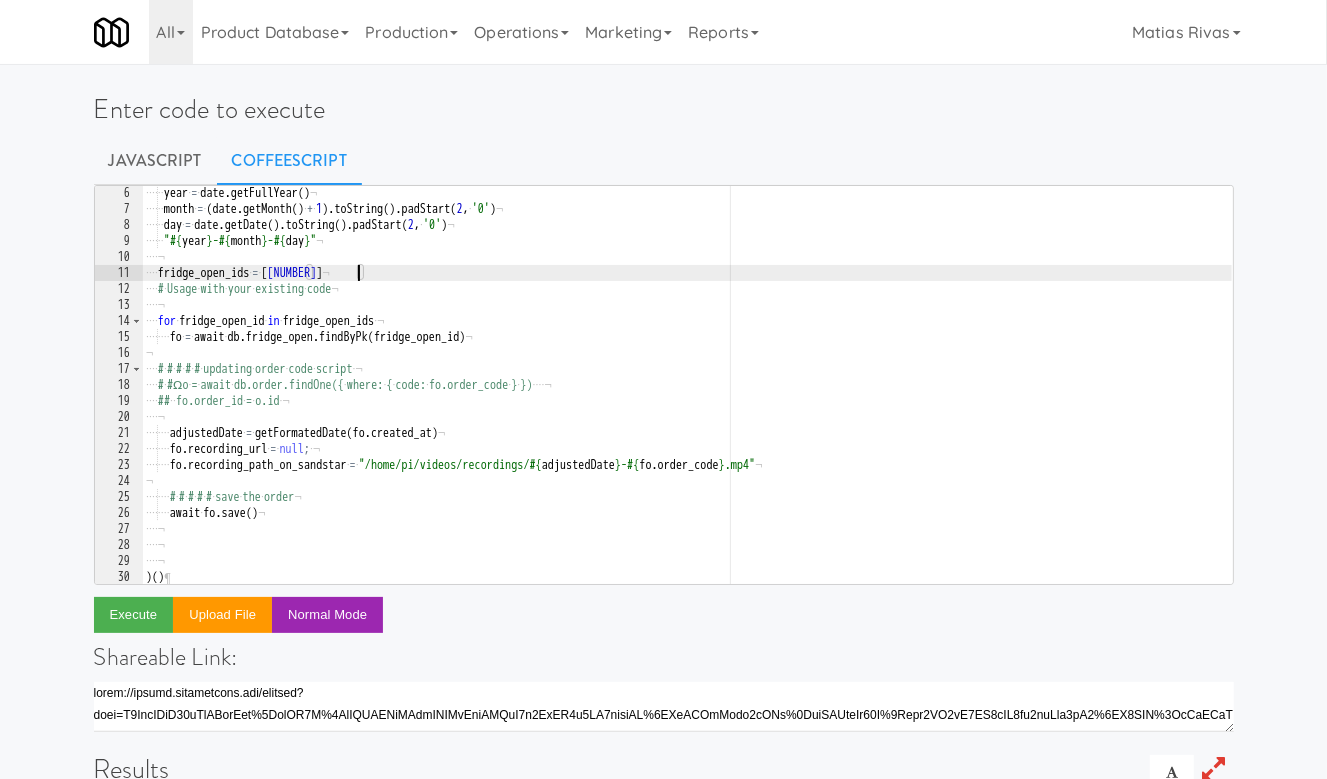 scroll, scrollTop: 81, scrollLeft: 0, axis: vertical 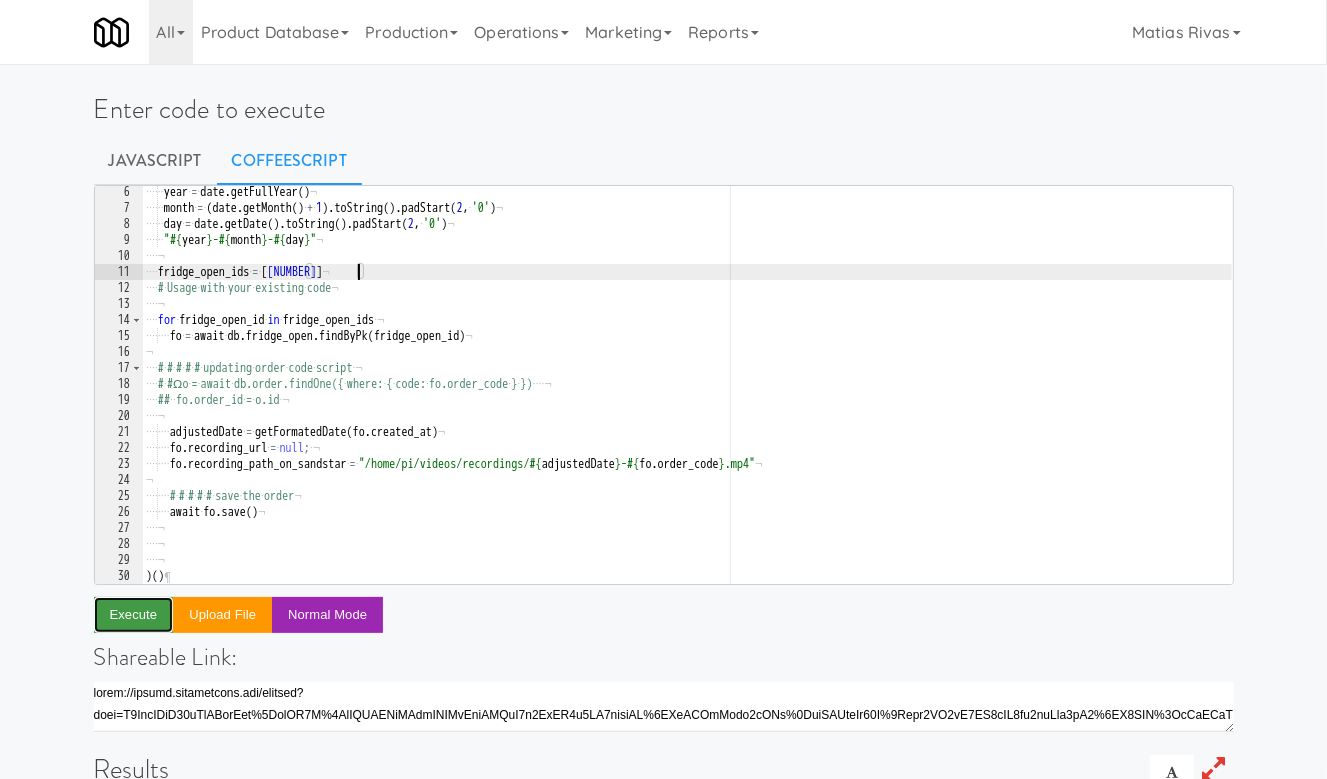 click on "Execute" at bounding box center (134, 615) 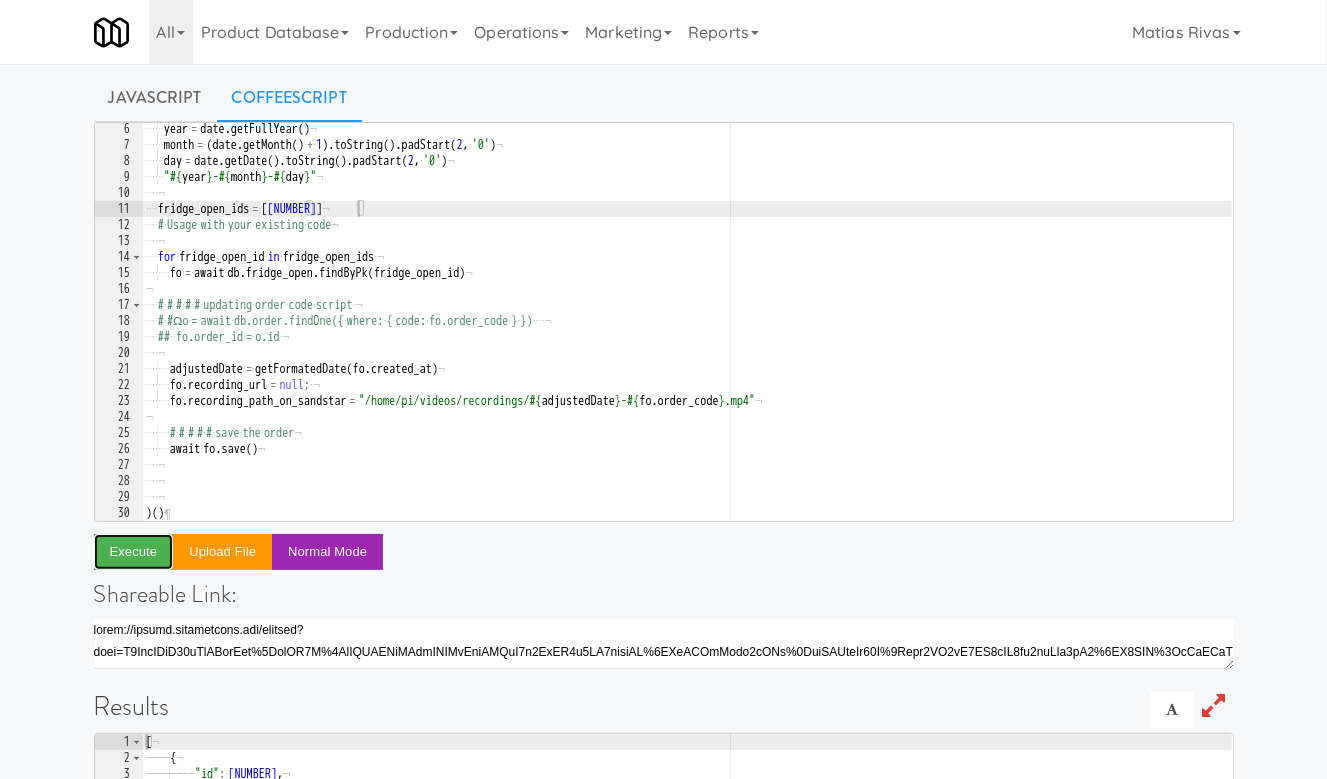 scroll, scrollTop: 0, scrollLeft: 0, axis: both 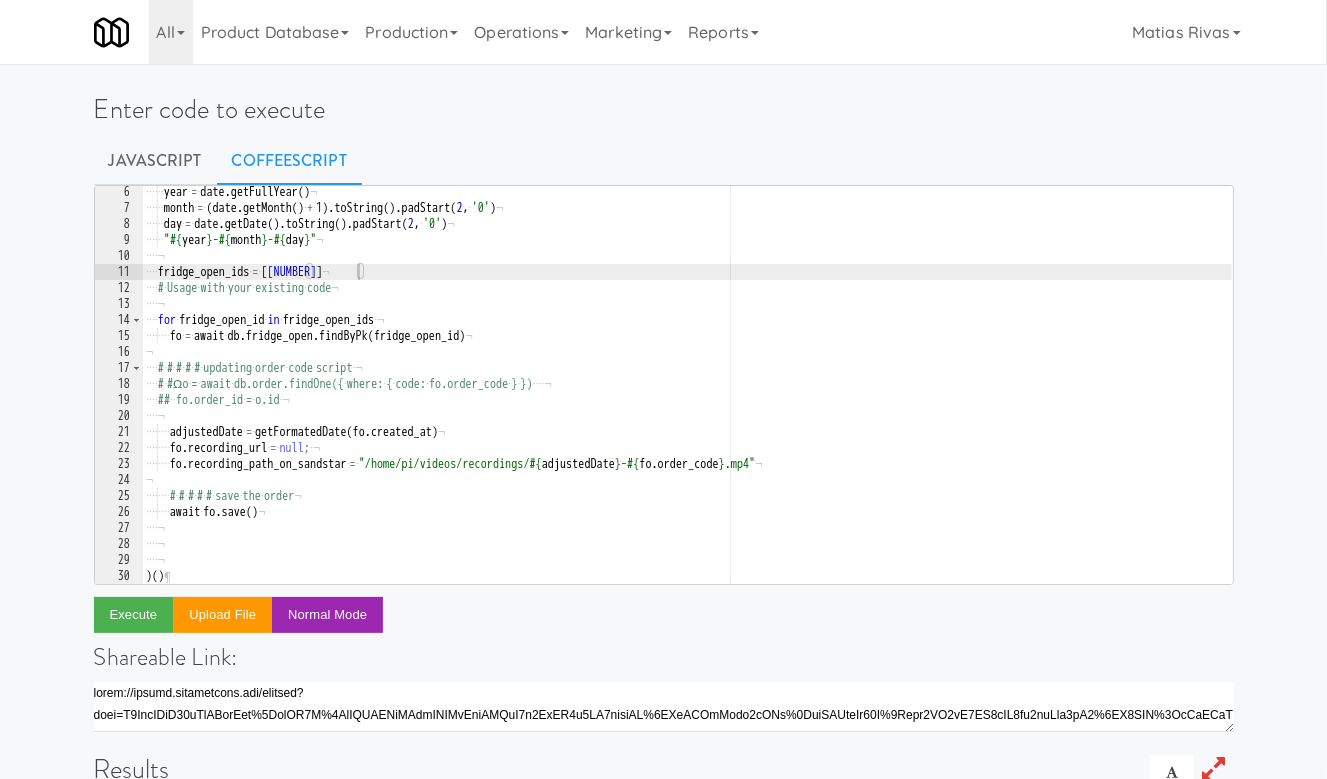 click on "···· ·· year · = · date . getFullYear ( ) ¬ ···· ·· month · = · ( date . getMonth ( ) · + · 1 ) . toString ( ) . padStart ( 2 , · '0' ) ¬ ···· ·· day · = · date . getDate ( ) . toString ( ) . padStart ( 2 , · '0' ) ¬ ···· ·· " #{ year } - #{ month } - #{ day } " ¬ ···· ¬ ···· fridge_open_ids · = · [ 835675 ] ¬ ···· # · Usage · with · your · existing · code ¬ ···· ¬ ···· for · fridge_open_id · in · fridge_open_ids · ¬ ···· ···· fo · = · await · db . fridge_open . findByPk ( fridge_open_id ) ¬ ¬ ···· # · # · # · # · # · updating · order · code · script · ¬ ···· # · #Ωo · = · await · db.order.findOne({ · where: · { · code: · fo.order_code · } · }) ···· ¬ ···· ## ·· fo.order_id · = · o.id · ¬ ···· ¬ ···· ···· adjustedDate · = · getFormatedDate ( fo . created_at ) ¬ ···· ···· fo . recording_url · = · null ; · ¬ ···· ···· fo . · = · " #{ } - #{ fo ." at bounding box center [687, 399] 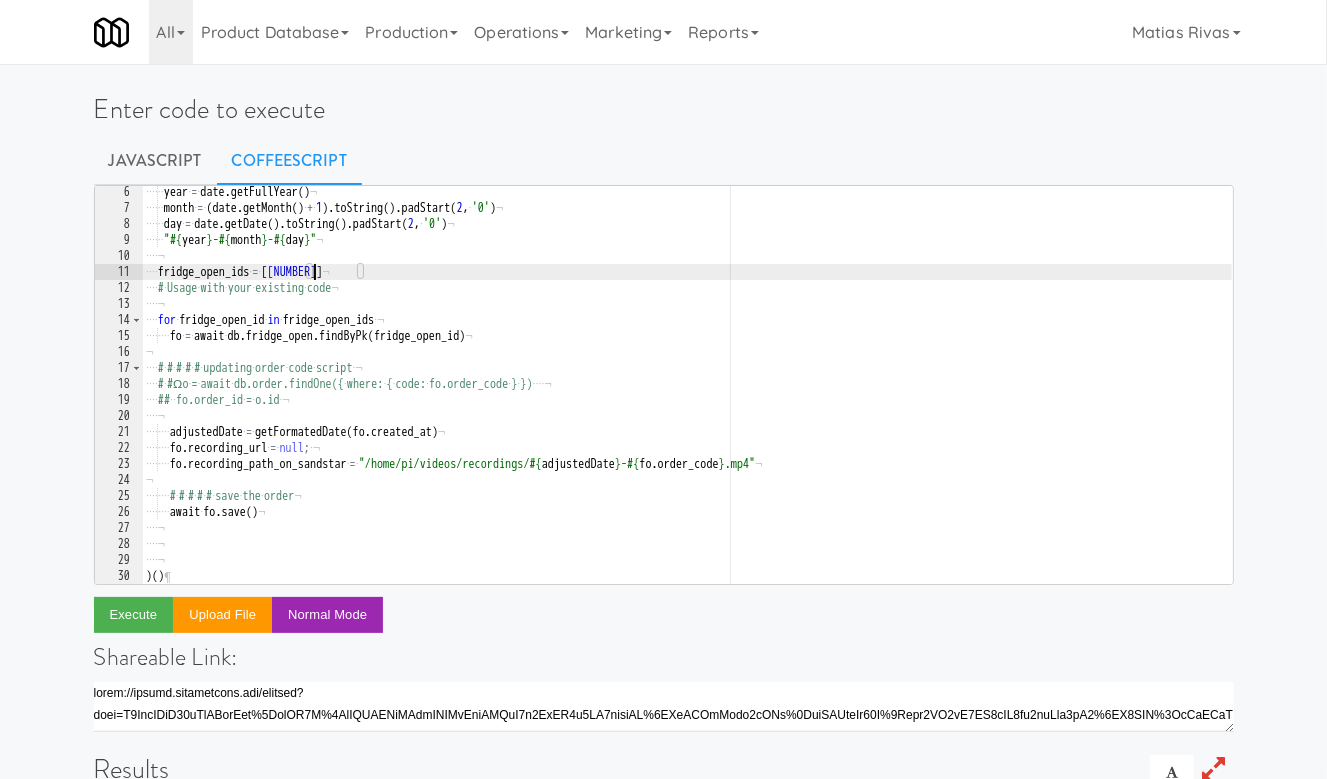 click on "···· ·· year · = · date . getFullYear ( ) ¬ ···· ·· month · = · ( date . getMonth ( ) · + · 1 ) . toString ( ) . padStart ( 2 , · '0' ) ¬ ···· ·· day · = · date . getDate ( ) . toString ( ) . padStart ( 2 , · '0' ) ¬ ···· ·· " #{ year } - #{ month } - #{ day } " ¬ ···· ¬ ···· fridge_open_ids · = · [ 835675 ] ¬ ···· # · Usage · with · your · existing · code ¬ ···· ¬ ···· for · fridge_open_id · in · fridge_open_ids · ¬ ···· ···· fo · = · await · db . fridge_open . findByPk ( fridge_open_id ) ¬ ¬ ···· # · # · # · # · # · updating · order · code · script · ¬ ···· # · #Ωo · = · await · db.order.findOne({ · where: · { · code: · fo.order_code · } · }) ···· ¬ ···· ## ·· fo.order_id · = · o.id · ¬ ···· ¬ ···· ···· adjustedDate · = · getFormatedDate ( fo . created_at ) ¬ ···· ···· fo . recording_url · = · null ; · ¬ ···· ···· fo . · = · " #{ } - #{ fo ." at bounding box center [687, 399] 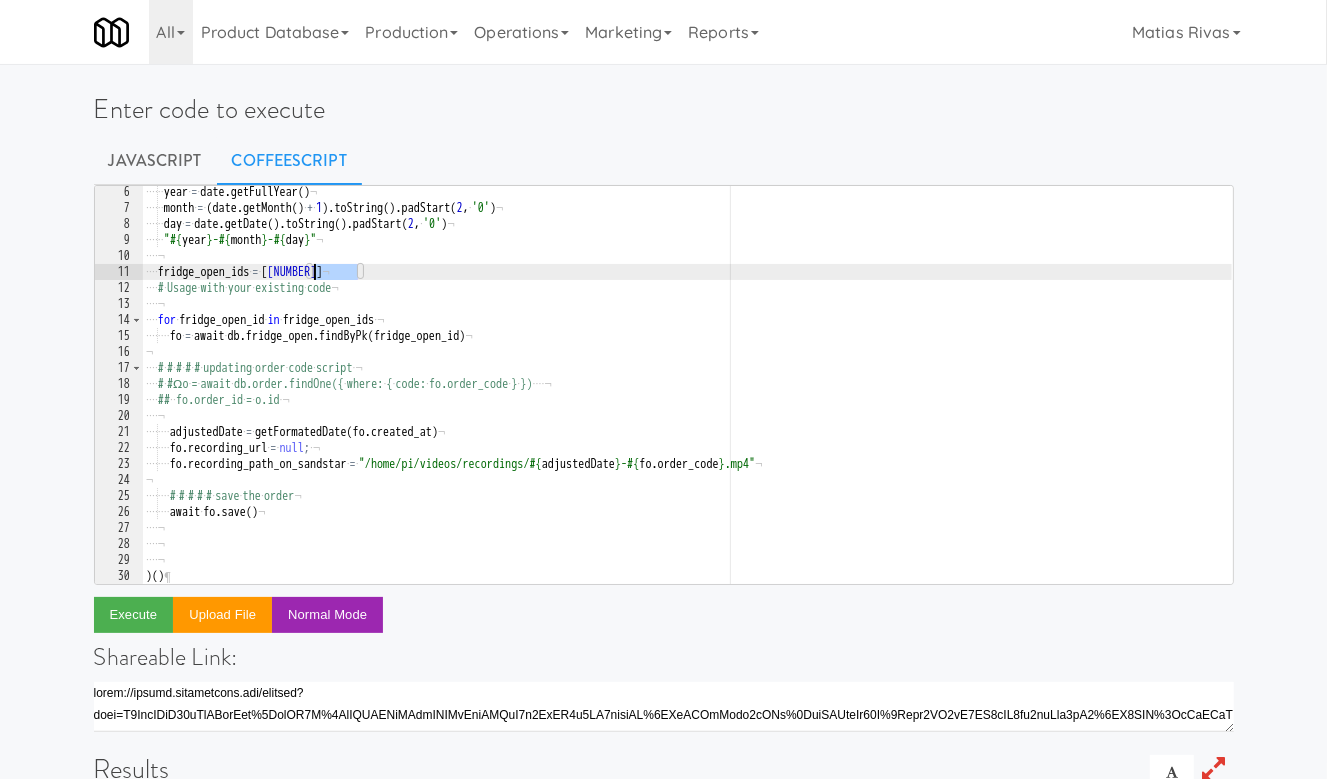 paste on "4653" 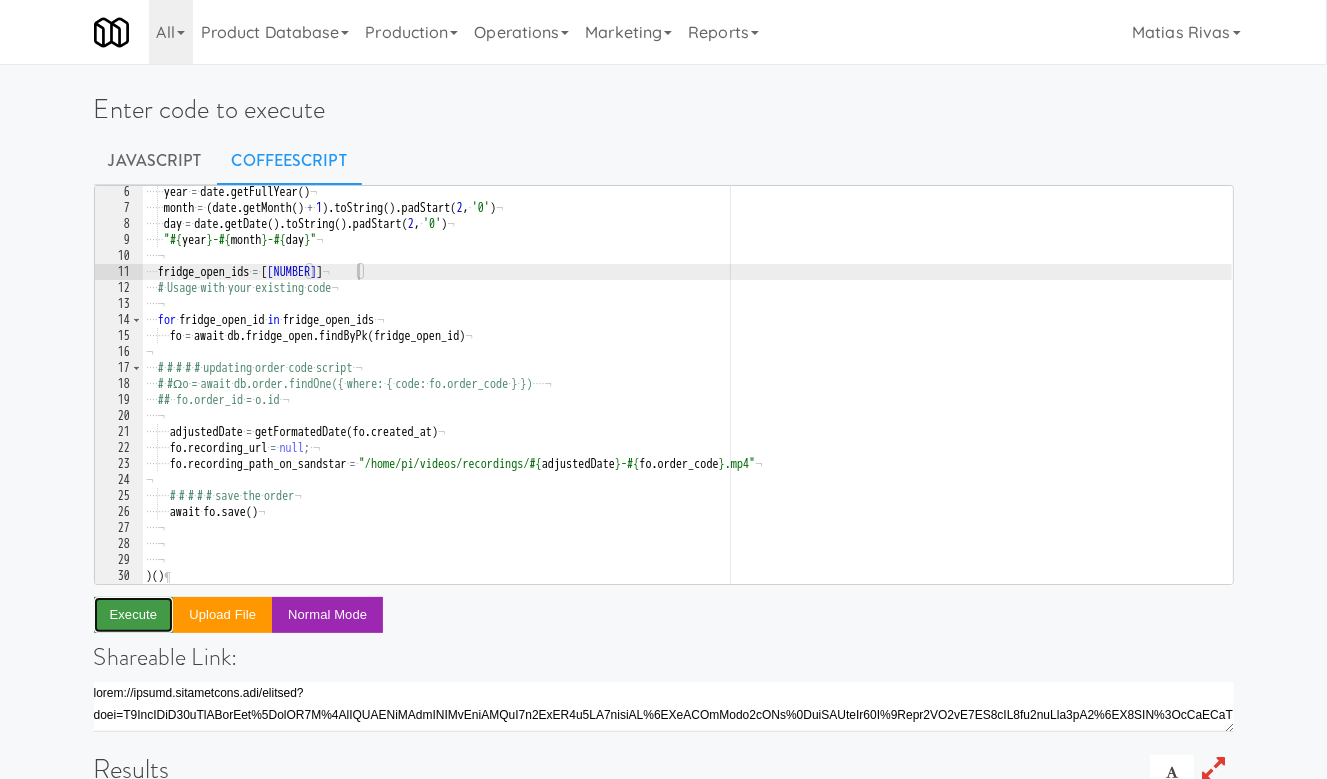 click on "Execute" at bounding box center [134, 615] 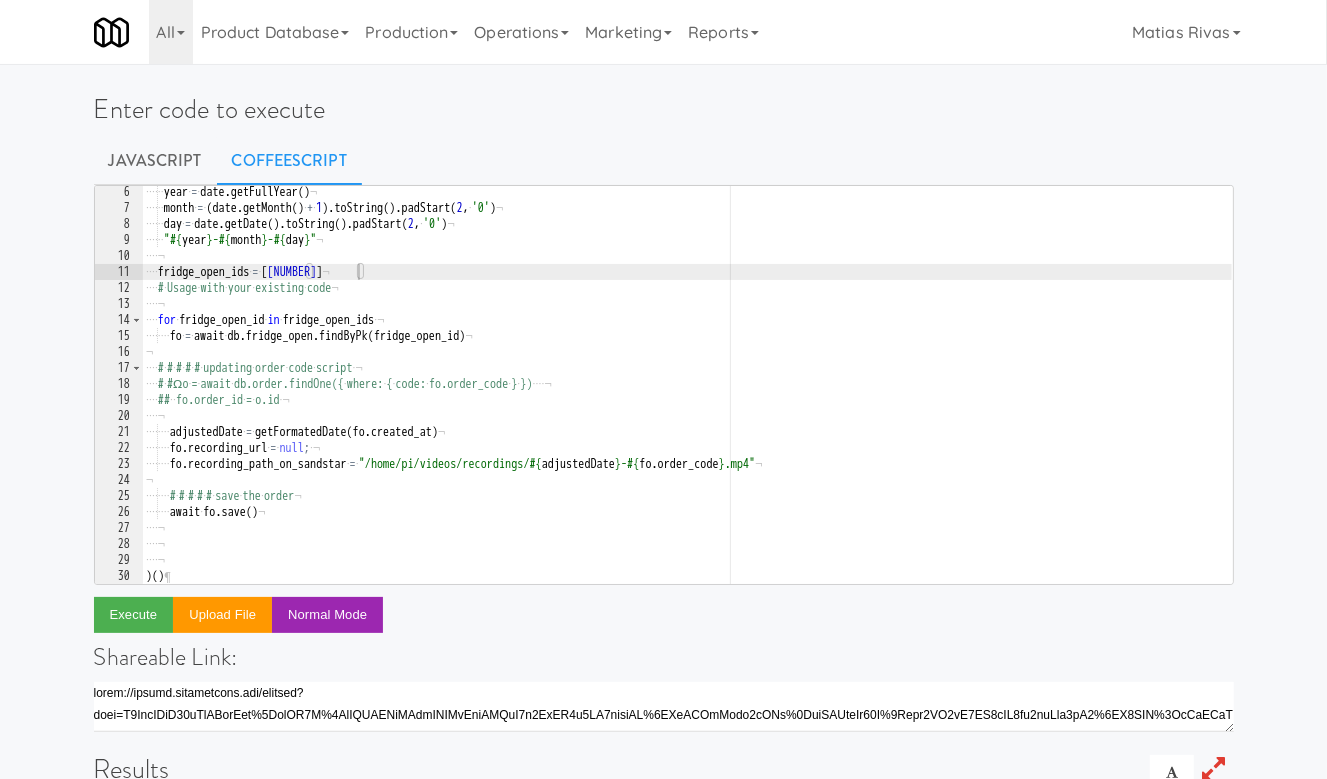 click on "···· ·· year · = · date . getFullYear ( ) ¬ ···· ·· month · = · ( date . getMonth ( ) · + · 1 ) . toString ( ) . padStart ( 2 , · '0' ) ¬ ···· ·· day · = · date . getDate ( ) . toString ( ) . padStart ( 2 , · '0' ) ¬ ···· ·· " #{ year } - #{ month } - #{ day } " ¬ ···· ¬ ···· fridge_open_ids · = · [ 834653 ] ¬ ···· # · Usage · with · your · existing · code ¬ ···· ¬ ···· for · fridge_open_id · in · fridge_open_ids · ¬ ···· ···· fo · = · await · db . fridge_open . findByPk ( fridge_open_id ) ¬ ¬ ···· # · # · # · # · # · updating · order · code · script · ¬ ···· # · #Ωo · = · await · db.order.findOne({ · where: · { · code: · fo.order_code · } · }) ···· ¬ ···· ## ·· fo.order_id · = · o.id · ¬ ···· ¬ ···· ···· adjustedDate · = · getFormatedDate ( fo . created_at ) ¬ ···· ···· fo . recording_url · = · null ; · ¬ ···· ···· fo . · = · " #{ } - #{ fo ." at bounding box center (687, 399) 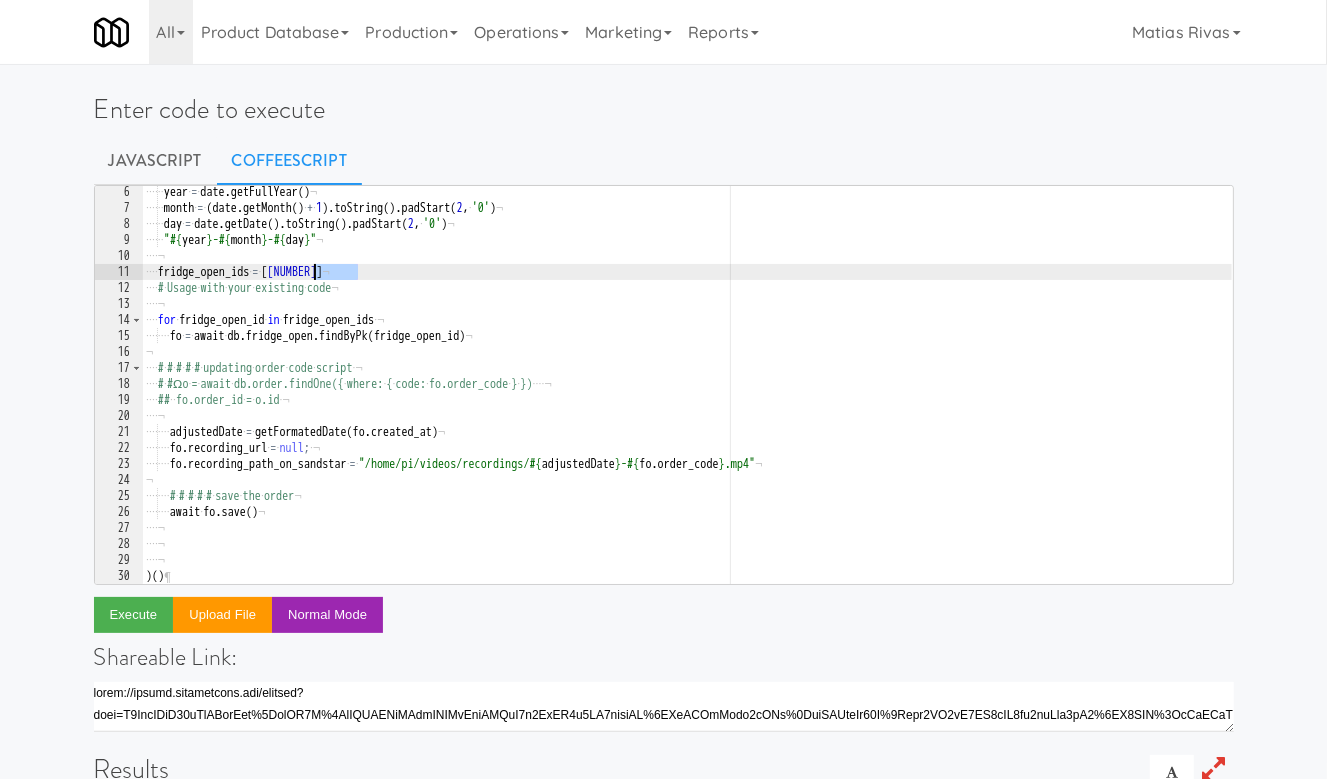 click on "···· ·· year · = · date . getFullYear ( ) ¬ ···· ·· month · = · ( date . getMonth ( ) · + · 1 ) . toString ( ) . padStart ( 2 , · '0' ) ¬ ···· ·· day · = · date . getDate ( ) . toString ( ) . padStart ( 2 , · '0' ) ¬ ···· ·· " #{ year } - #{ month } - #{ day } " ¬ ···· ¬ ···· fridge_open_ids · = · [ 834653 ] ¬ ···· # · Usage · with · your · existing · code ¬ ···· ¬ ···· for · fridge_open_id · in · fridge_open_ids · ¬ ···· ···· fo · = · await · db . fridge_open . findByPk ( fridge_open_id ) ¬ ¬ ···· # · # · # · # · # · updating · order · code · script · ¬ ···· # · #Ωo · = · await · db.order.findOne({ · where: · { · code: · fo.order_code · } · }) ···· ¬ ···· ## ·· fo.order_id · = · o.id · ¬ ···· ¬ ···· ···· adjustedDate · = · getFormatedDate ( fo . created_at ) ¬ ···· ···· fo . recording_url · = · null ; · ¬ ···· ···· fo . · = · " #{ } - #{ fo ." at bounding box center (687, 399) 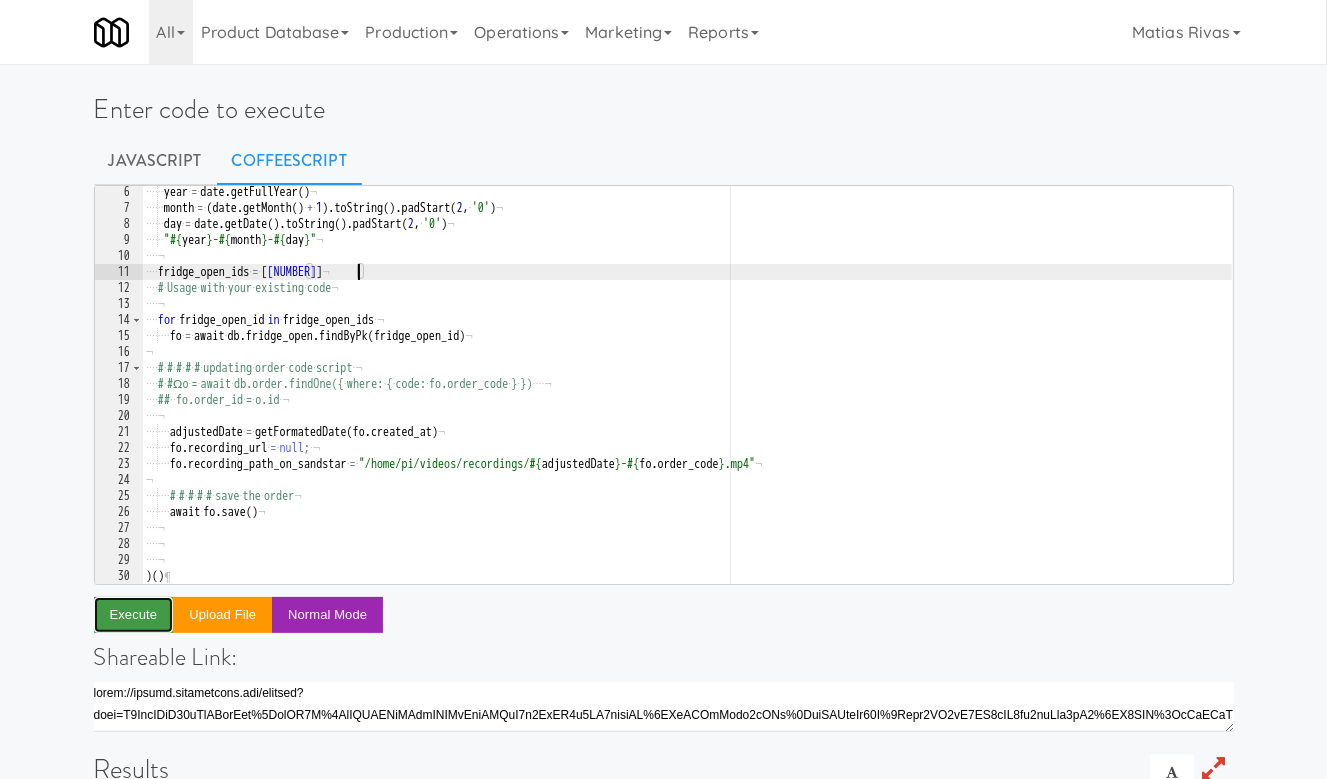 click on "Execute" at bounding box center [134, 615] 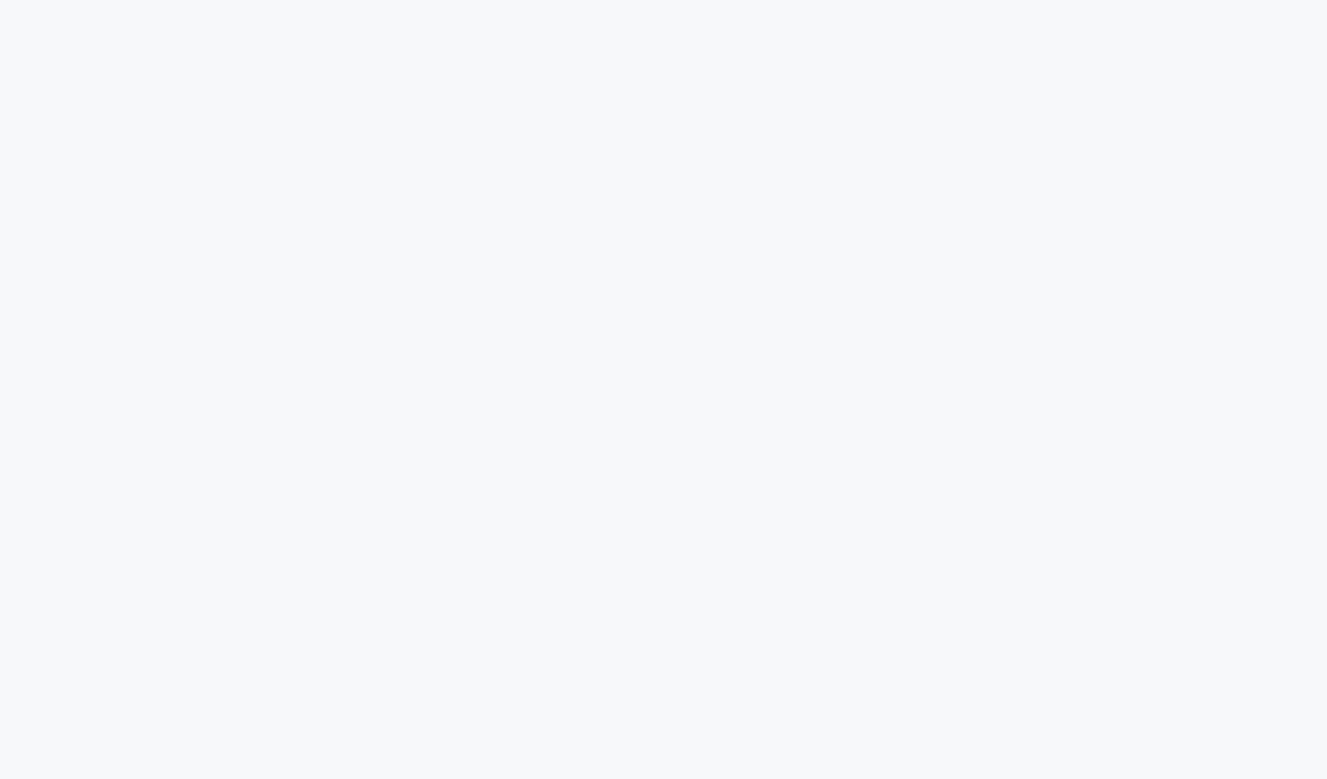 scroll, scrollTop: 0, scrollLeft: 0, axis: both 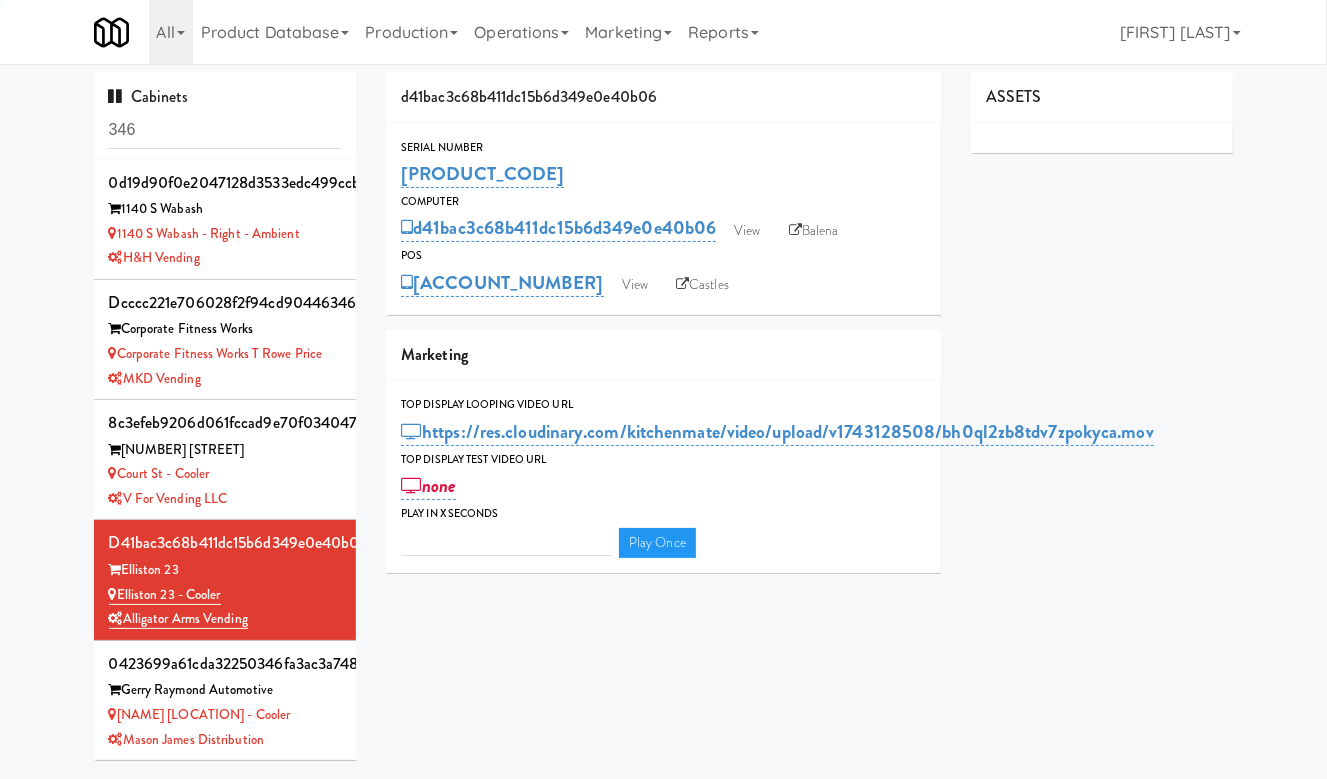 type on "3" 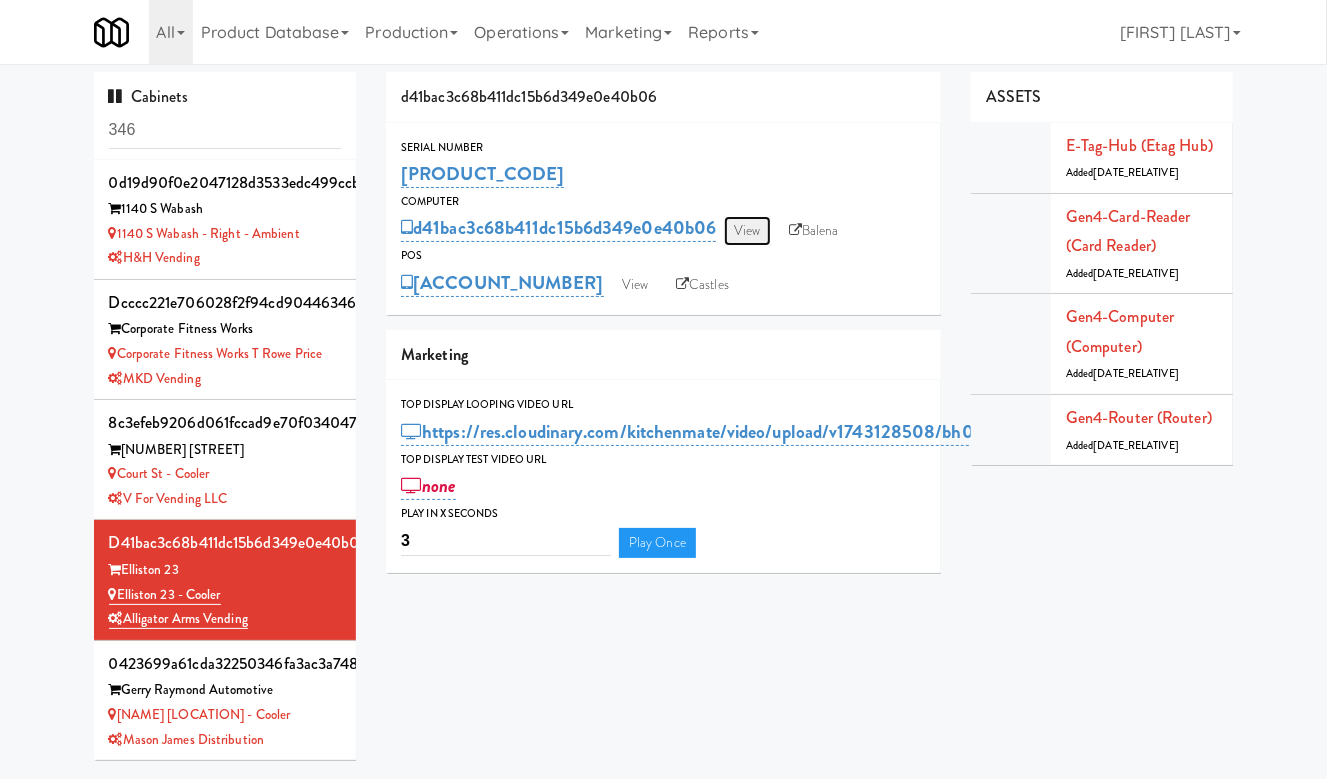 click on "View" at bounding box center (747, 231) 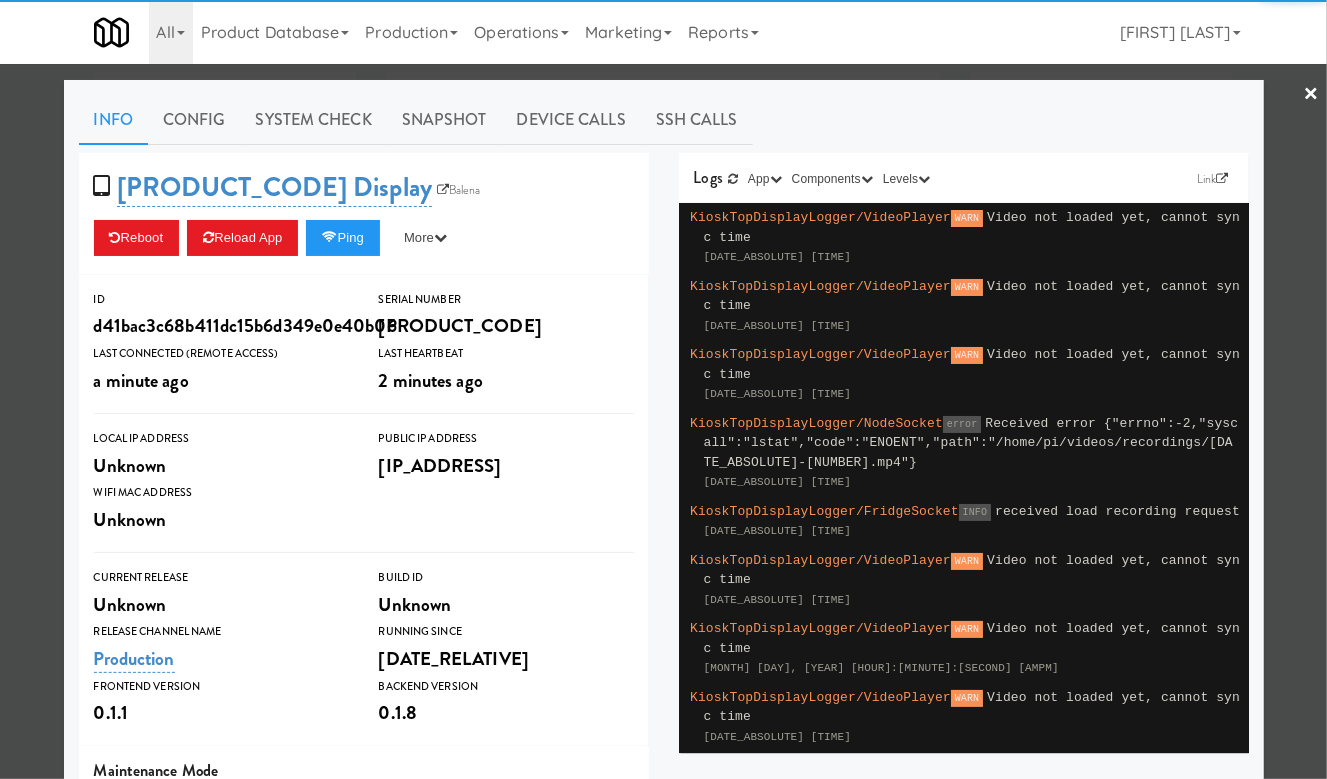 click on "×" at bounding box center [1311, 95] 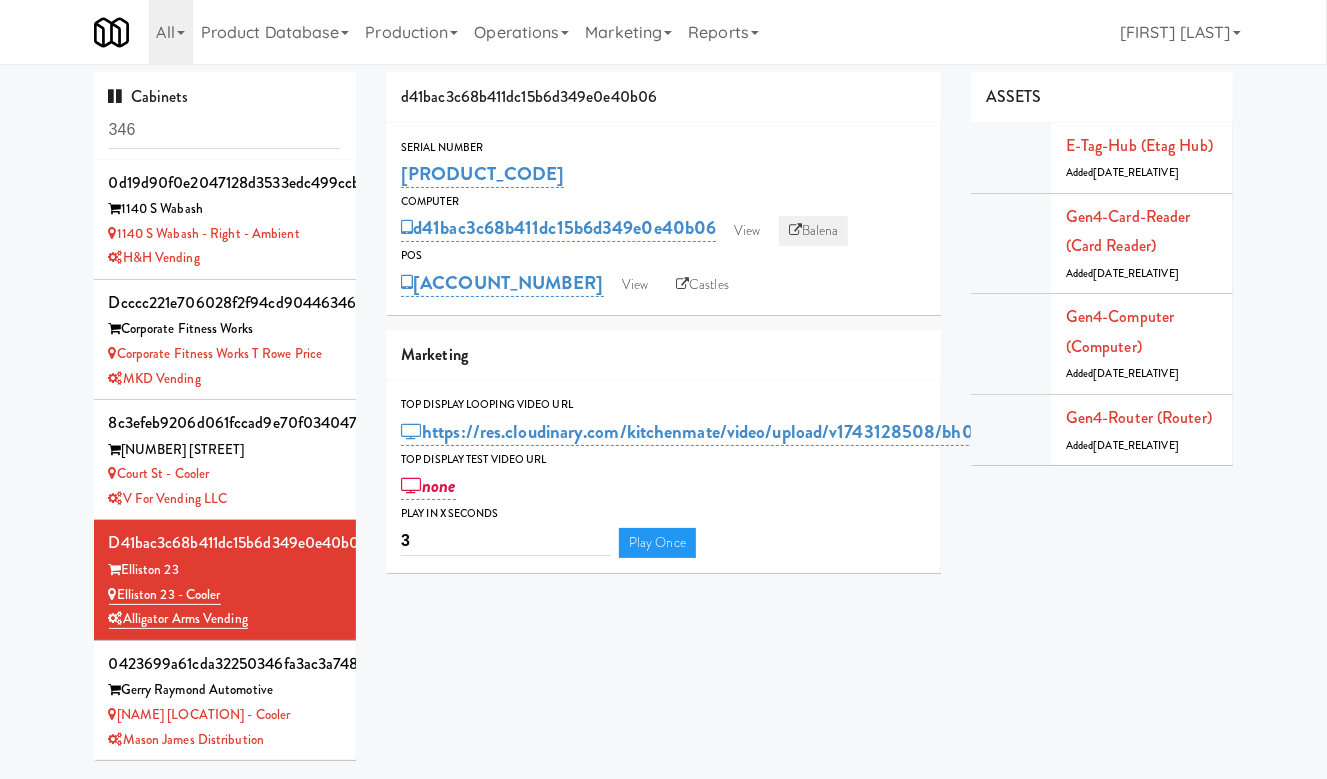 click on "Balena" at bounding box center [814, 231] 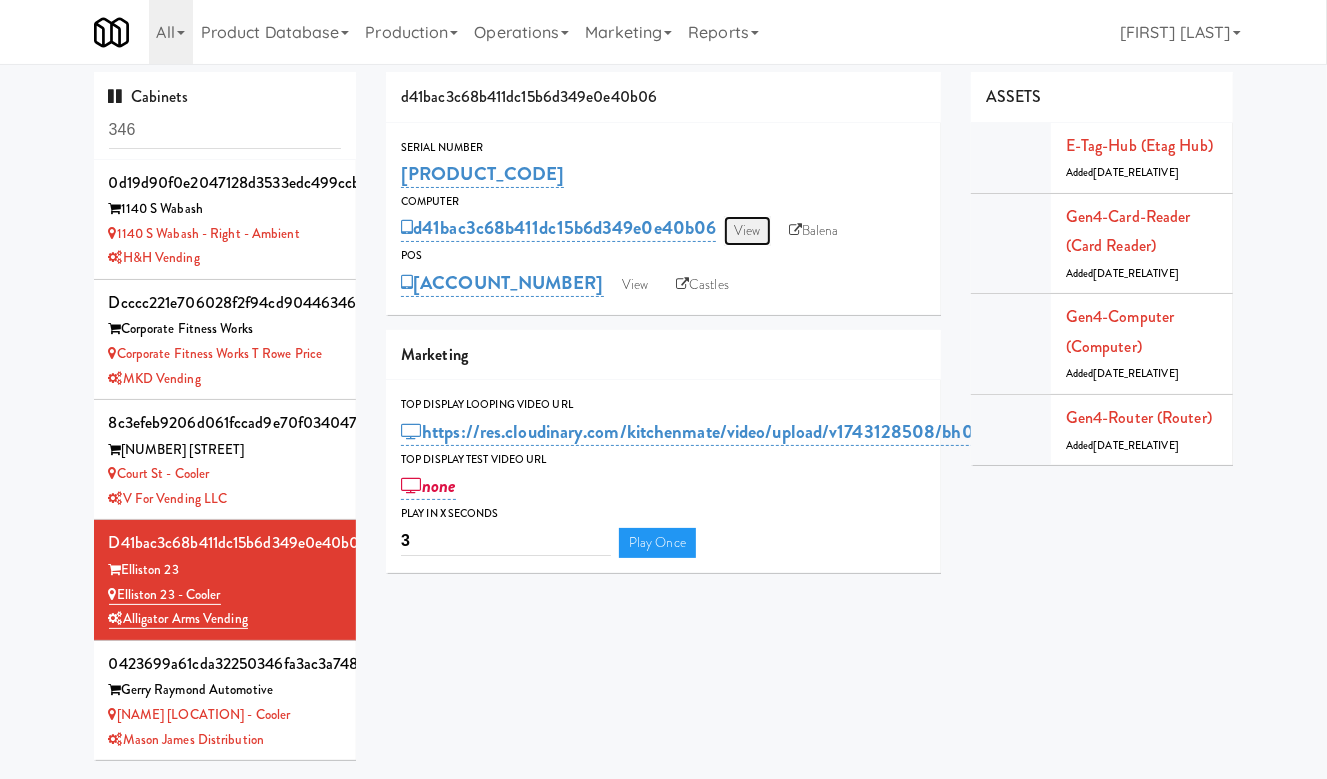 click on "View" at bounding box center (747, 231) 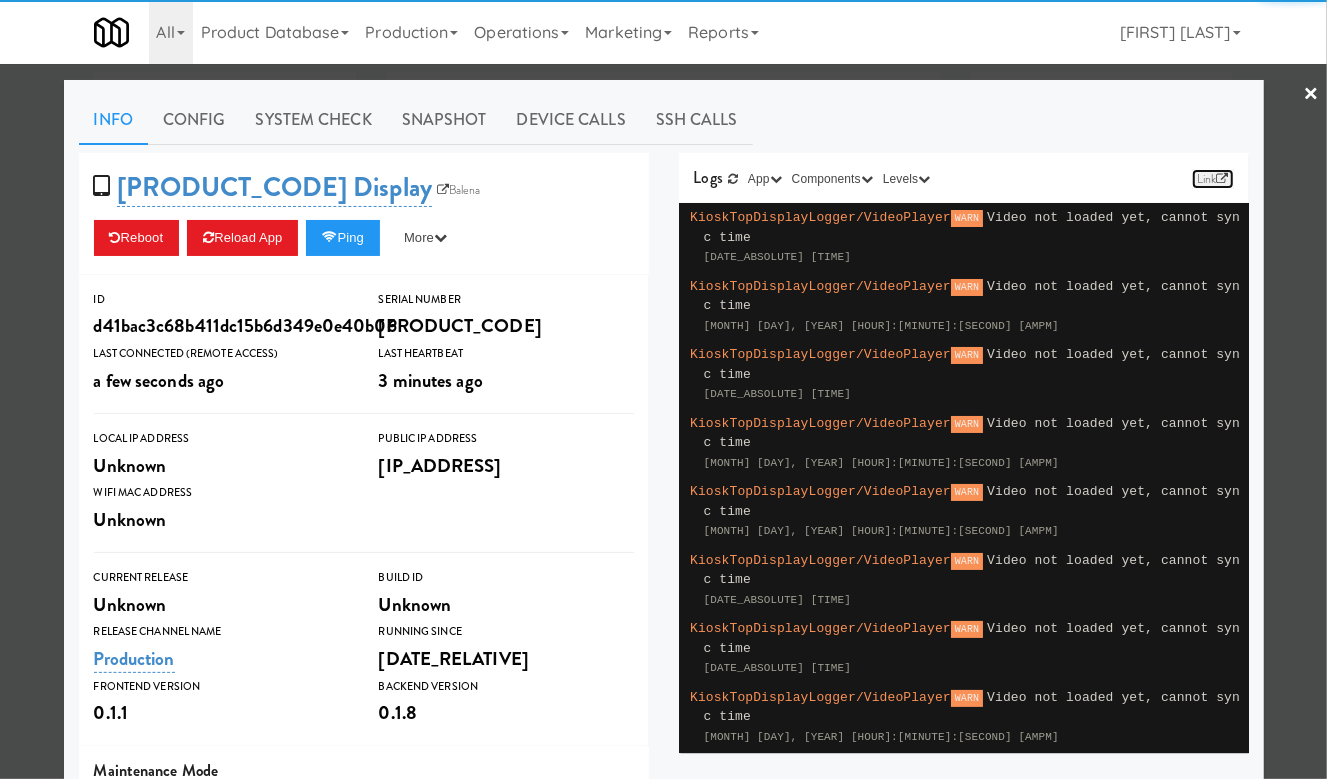 click on "Link" at bounding box center [1213, 179] 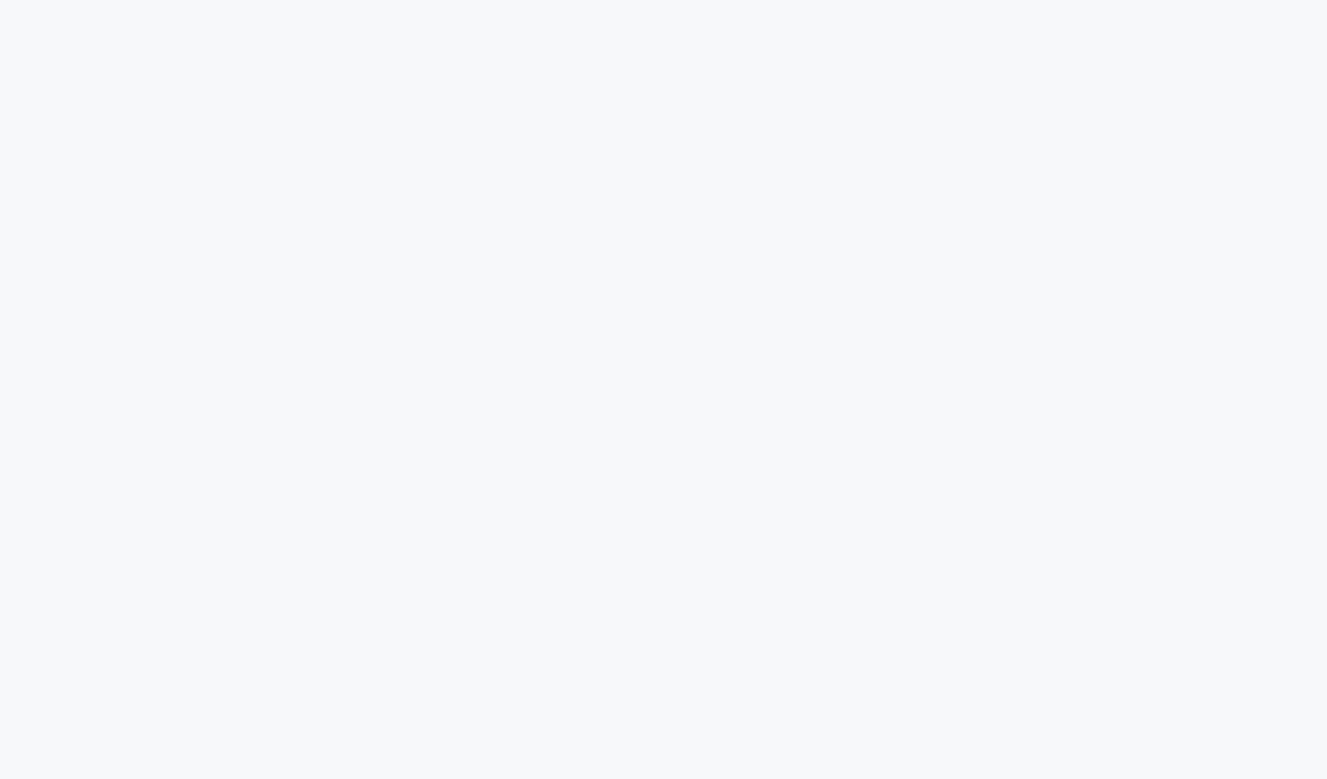 scroll, scrollTop: 0, scrollLeft: 0, axis: both 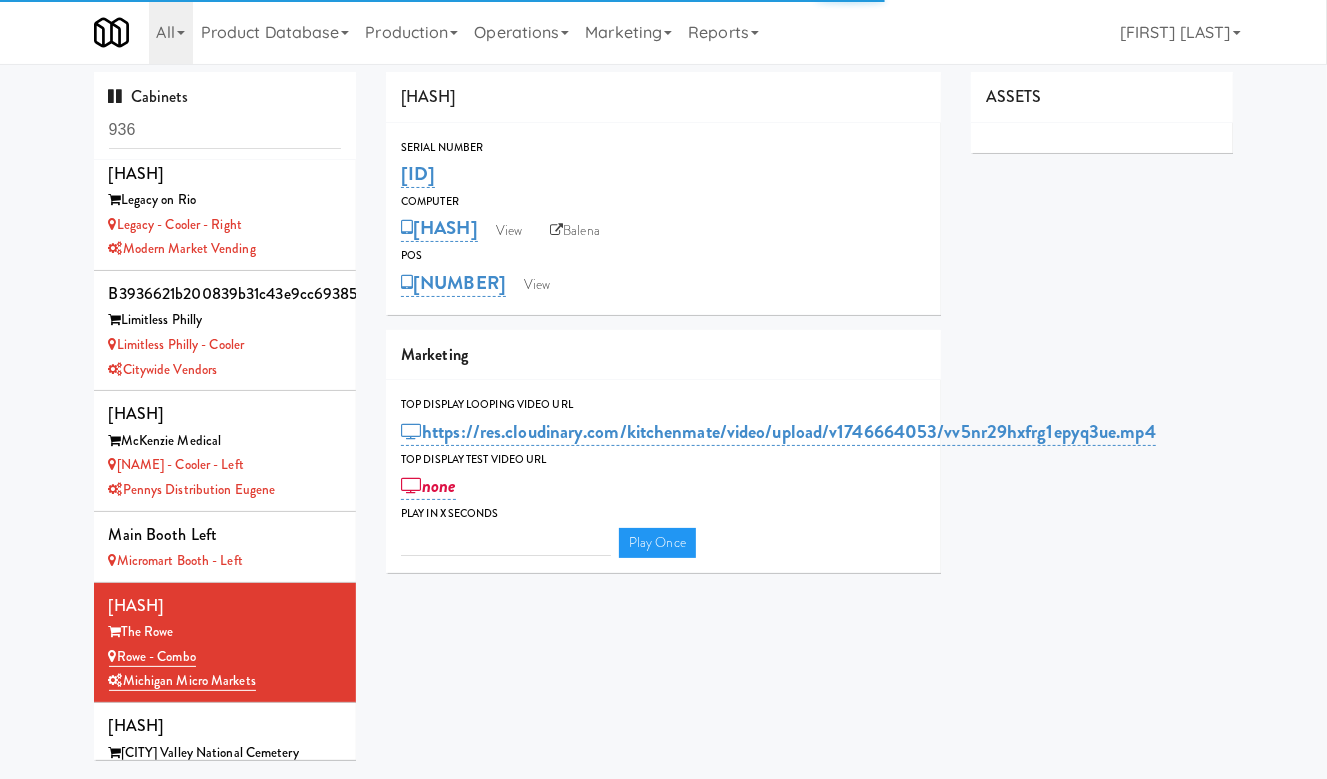 type on "3" 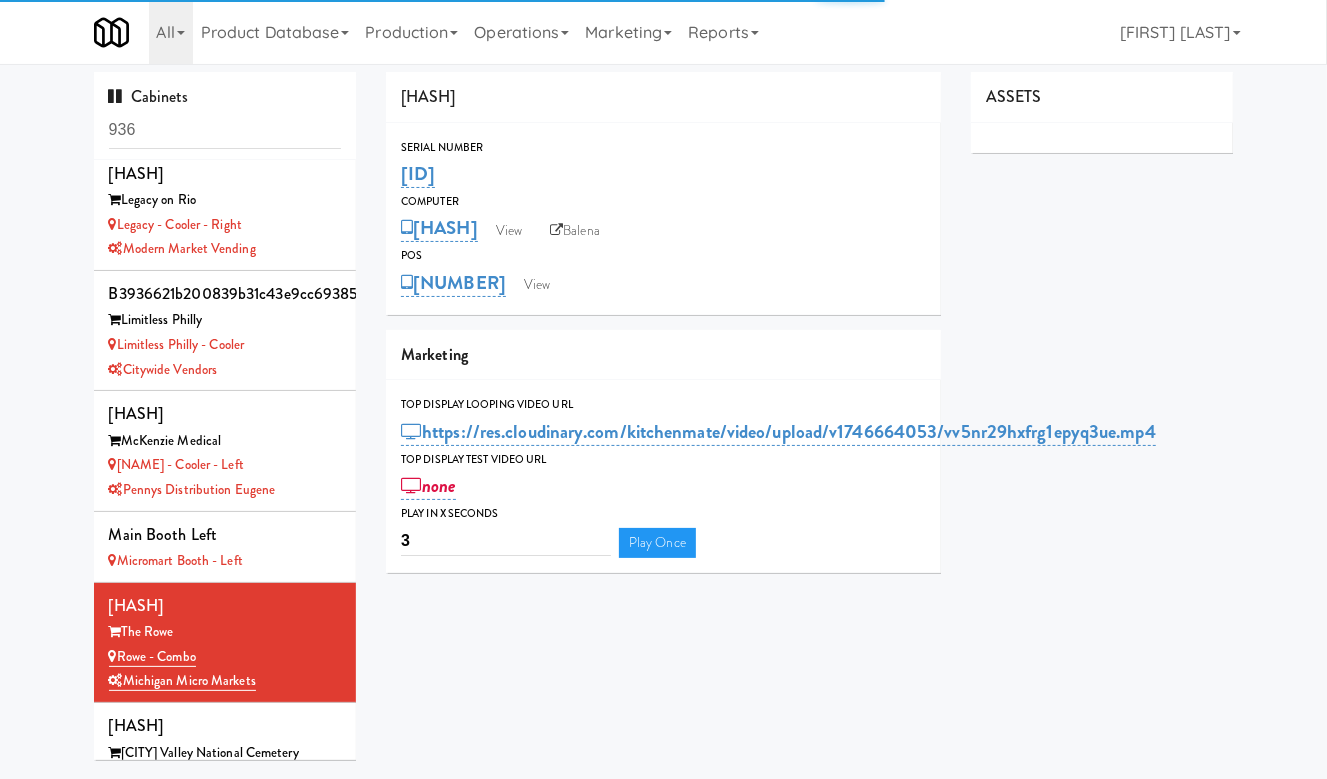 scroll, scrollTop: 1336, scrollLeft: 0, axis: vertical 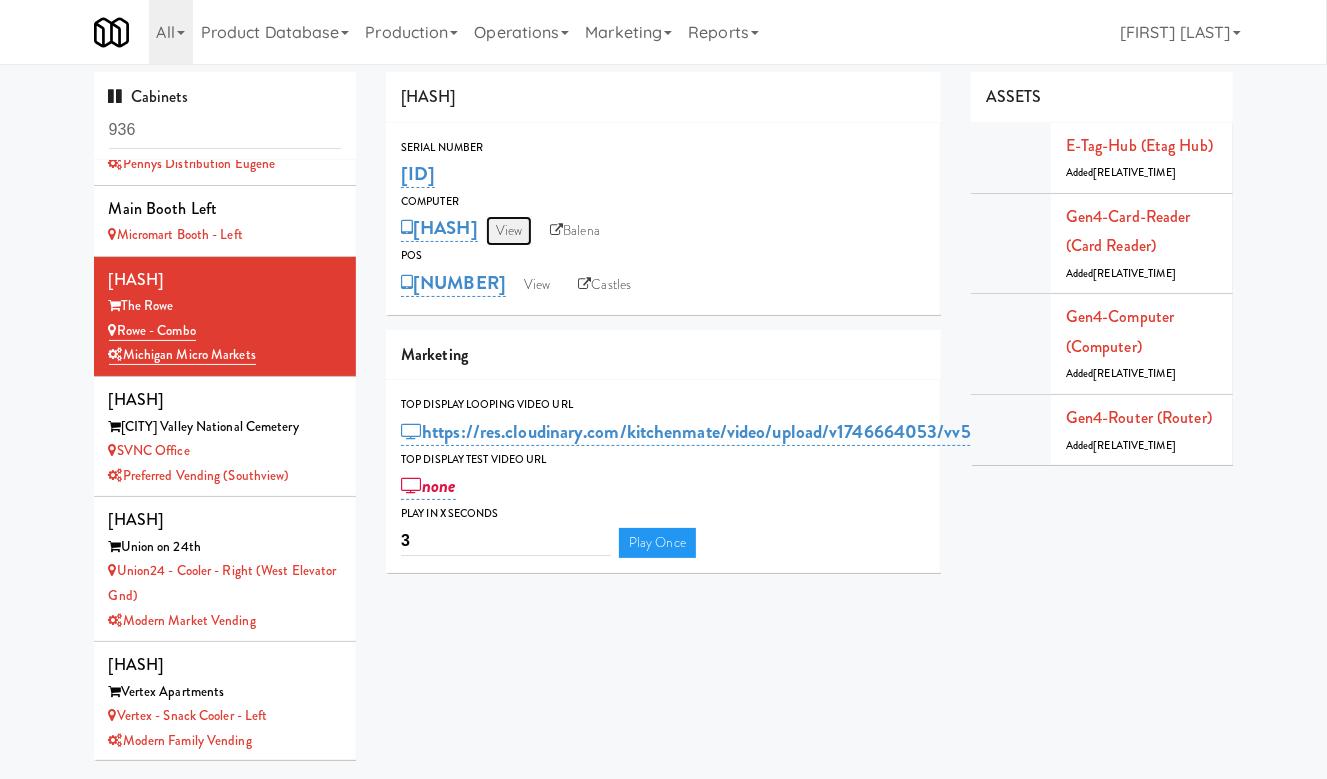 click on "View" at bounding box center (509, 231) 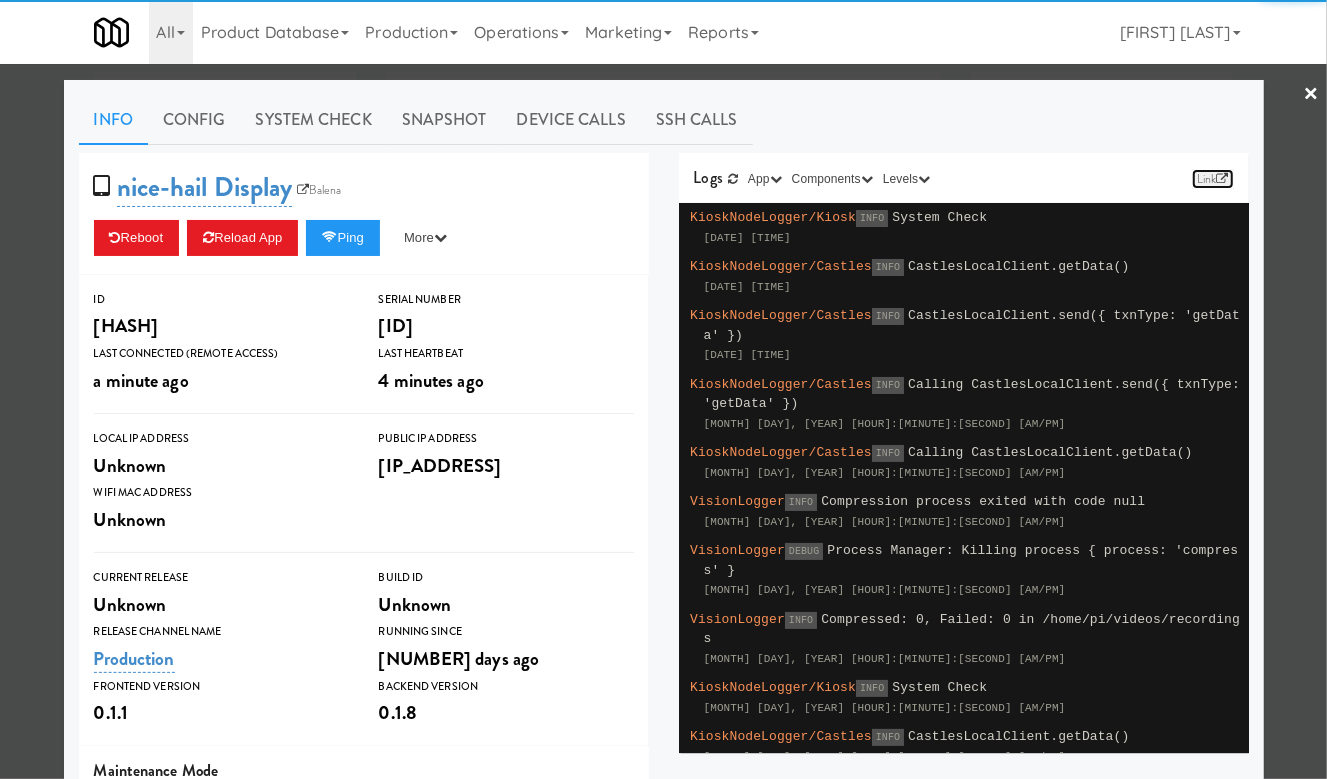 click on "Link" at bounding box center (1213, 179) 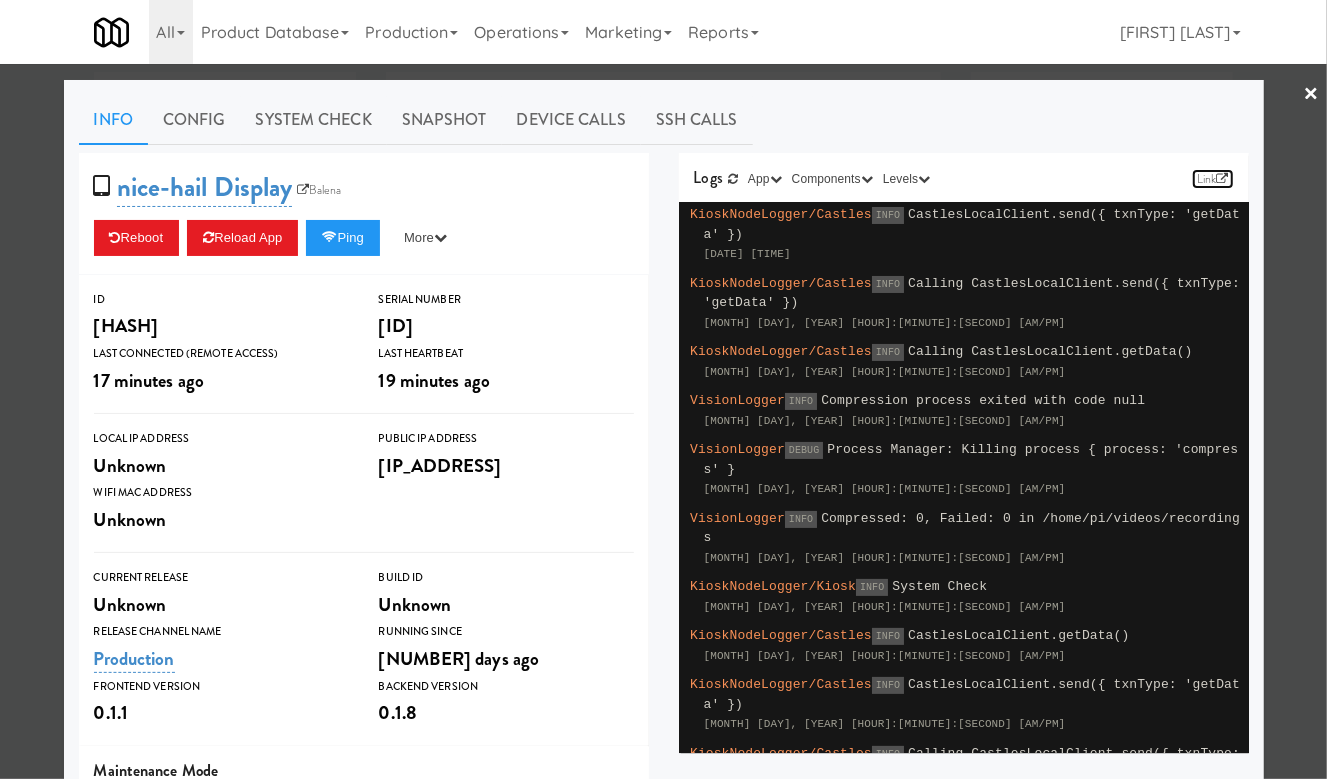 scroll, scrollTop: 102, scrollLeft: 0, axis: vertical 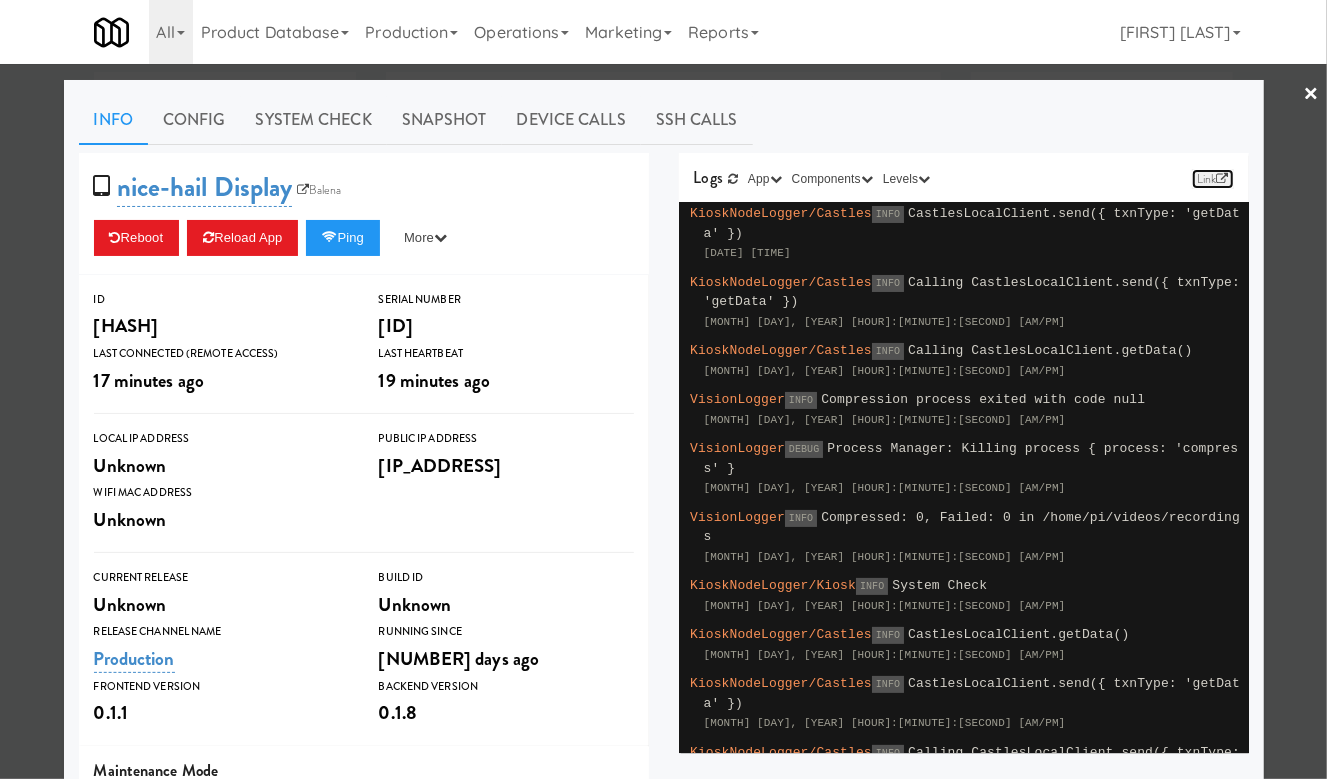 click at bounding box center (1222, 179) 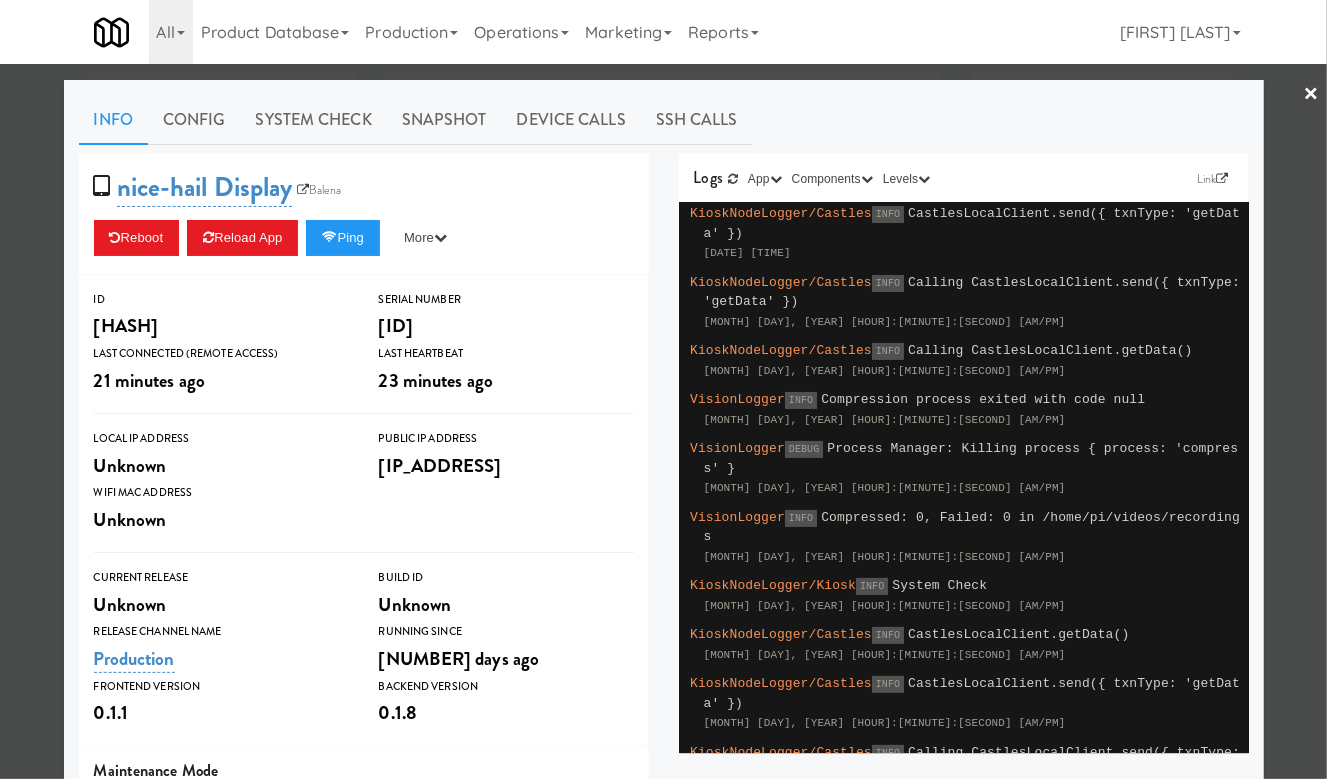 click on "×" at bounding box center [1311, 95] 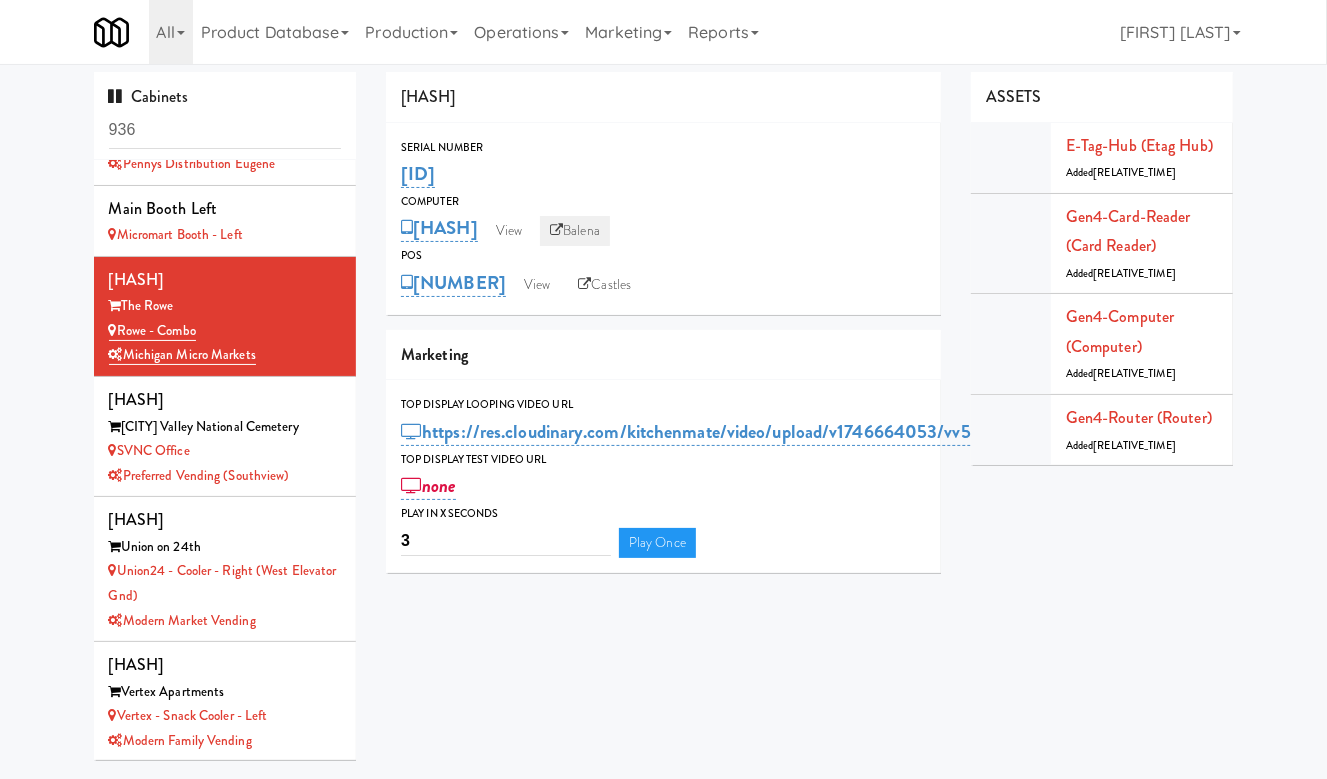 click on "Balena" at bounding box center (575, 231) 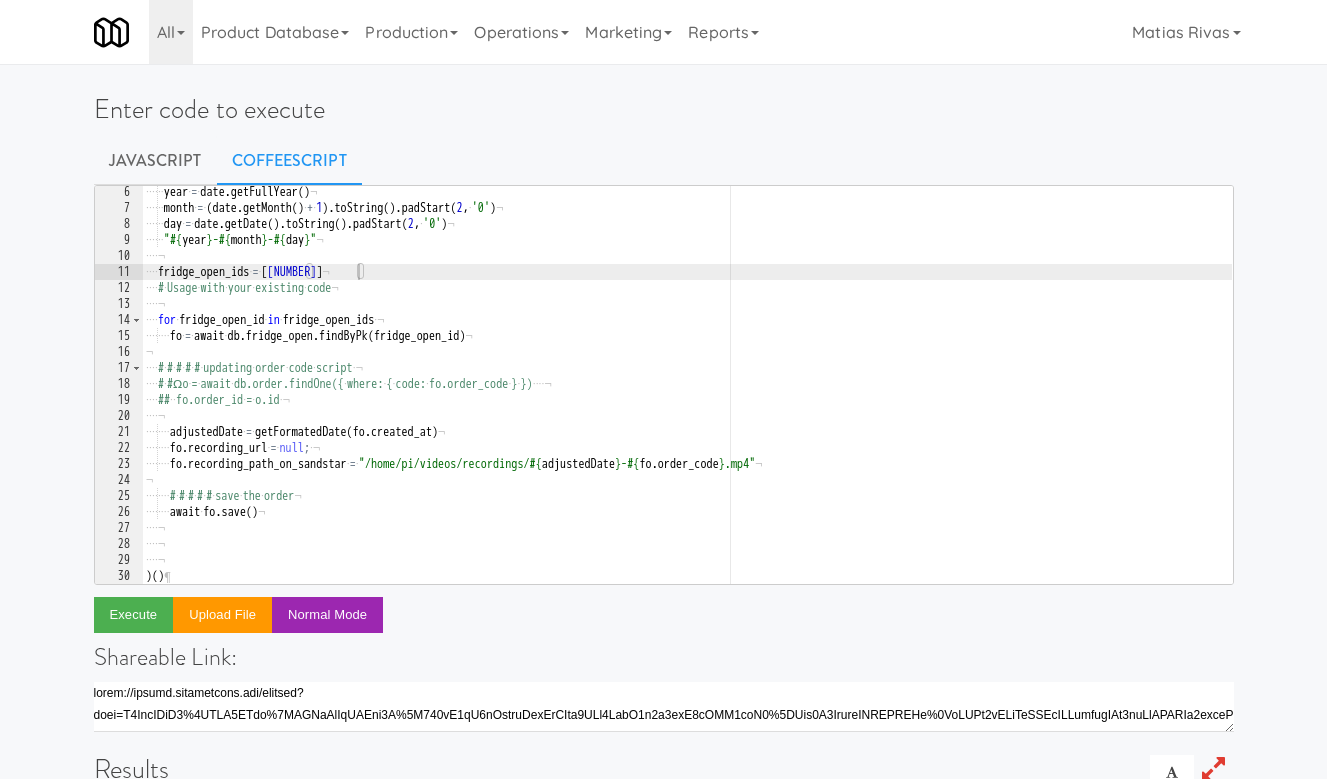 scroll, scrollTop: 0, scrollLeft: 0, axis: both 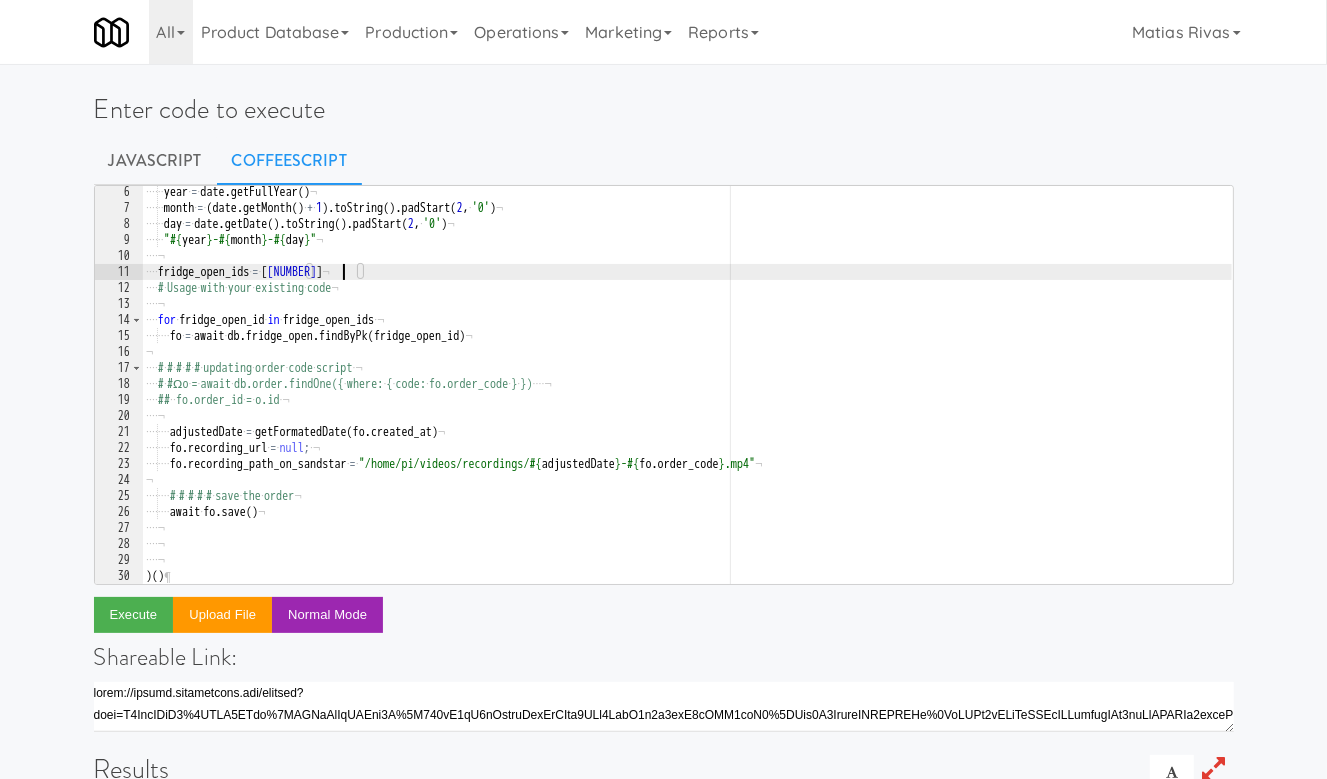 click on "[DATE] [MONTH] [DAY] fridge_open_ids = [ [NUMBER] ] for fridge_open_id in fridge_open_ids fo = await db.fridge_open.findByPk ( fridge_open_id ) o = await db.order.findOne({ where: { code: fo.order_code } }) fo.order_id = o.id adjustedDate = getFormatedDate ( fo . created_at ) fo . recording_url = null ; fo . = " #{ } - #{ fo ." at bounding box center [687, 399] 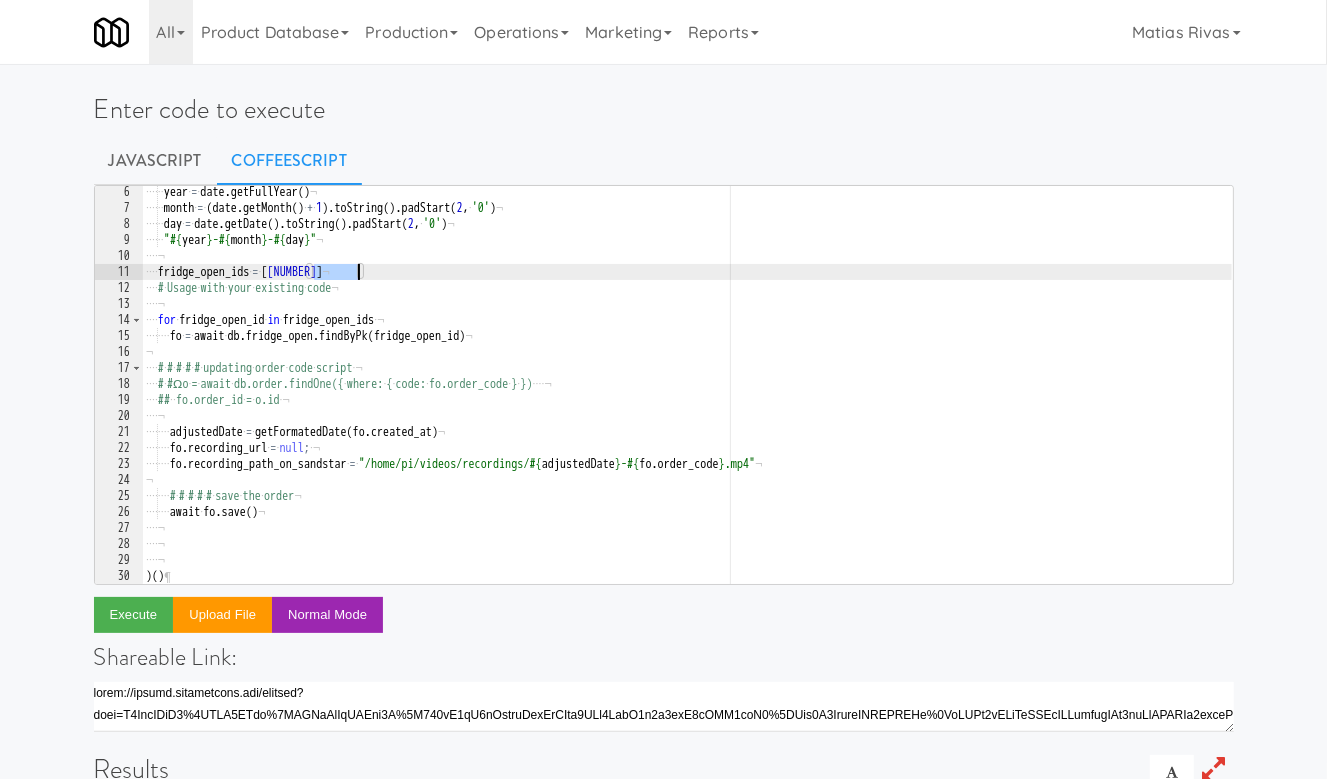paste on "[NUMBER]" 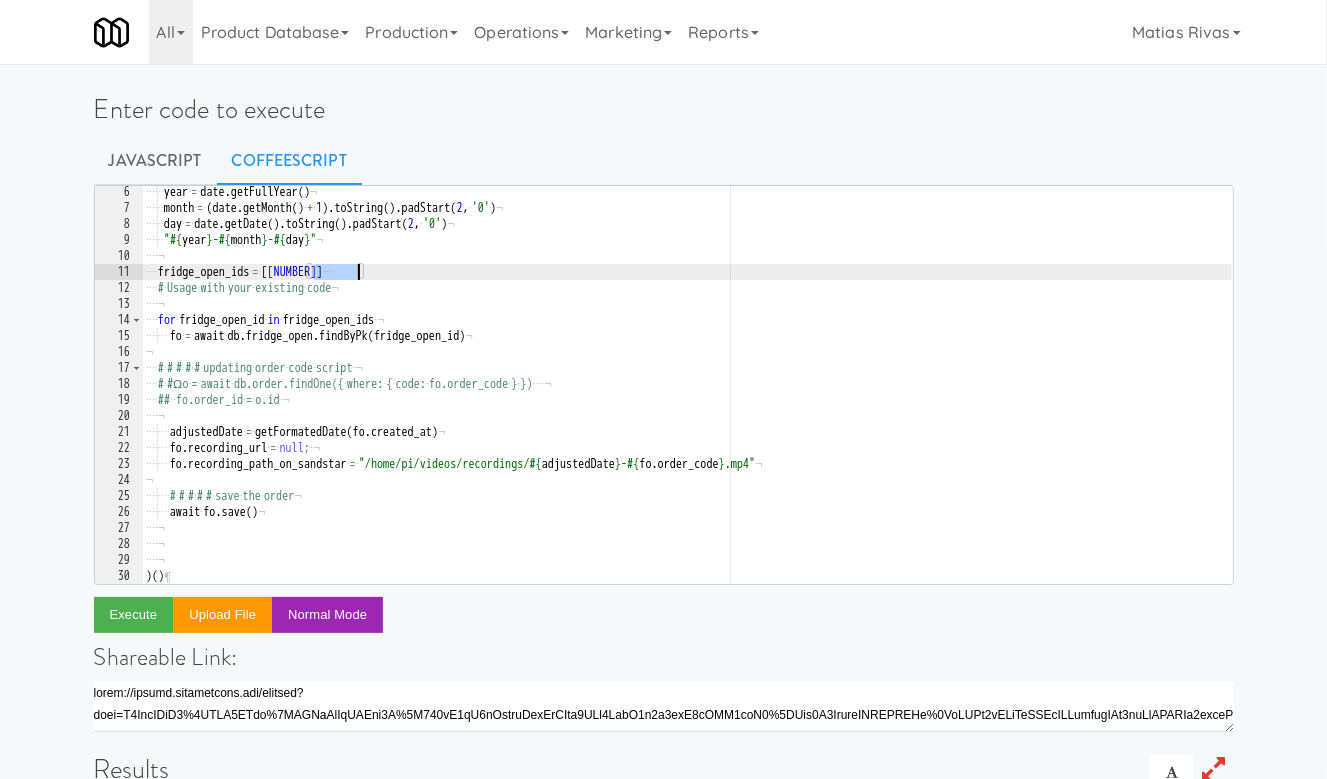 type on "fridge_open_ids = [ [NUMBER] ]" 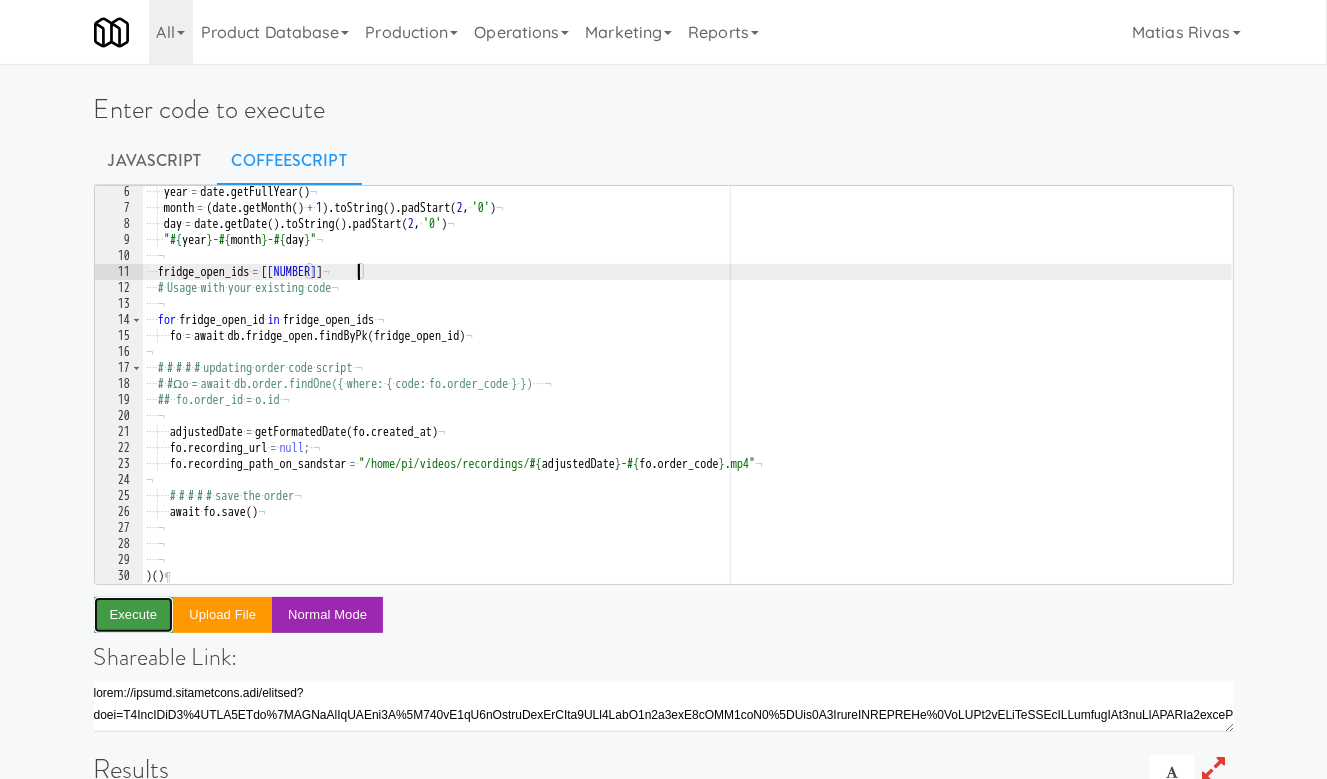 click on "Execute" at bounding box center [134, 615] 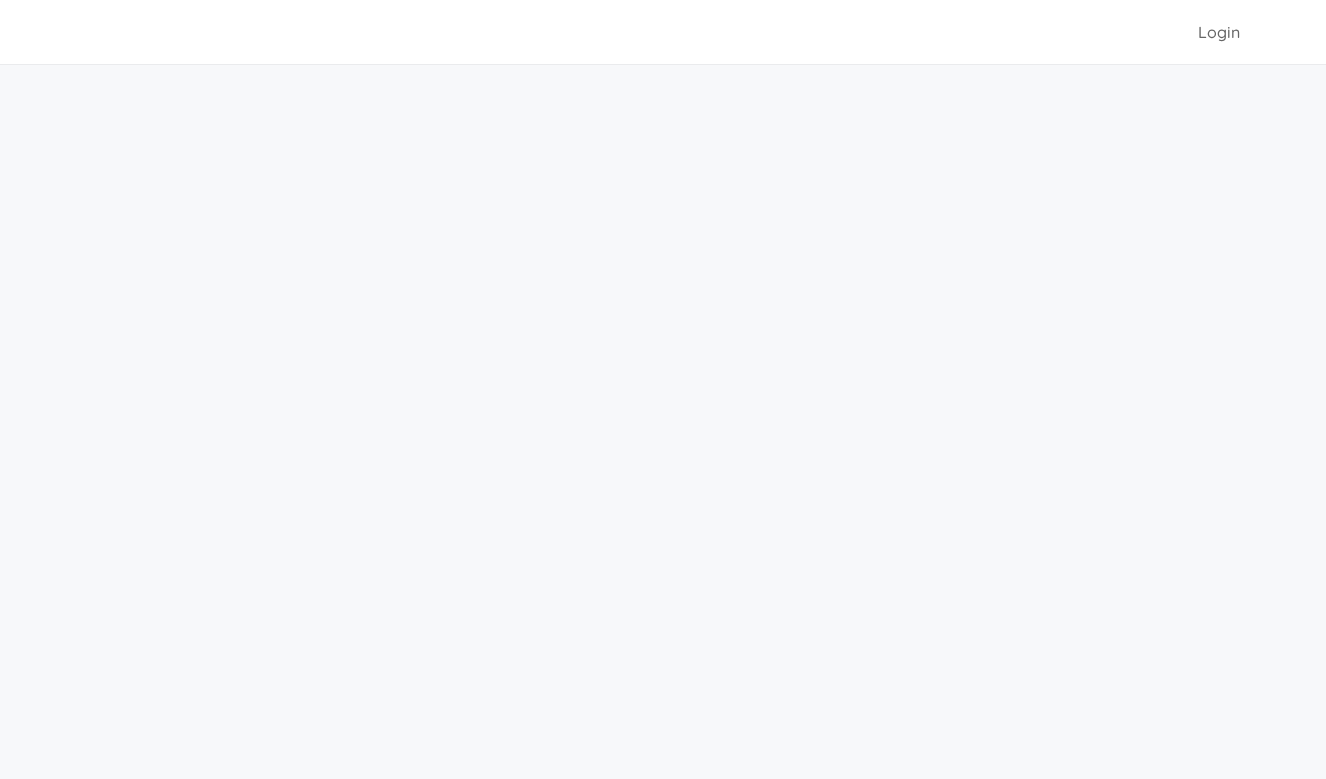 scroll, scrollTop: 0, scrollLeft: 0, axis: both 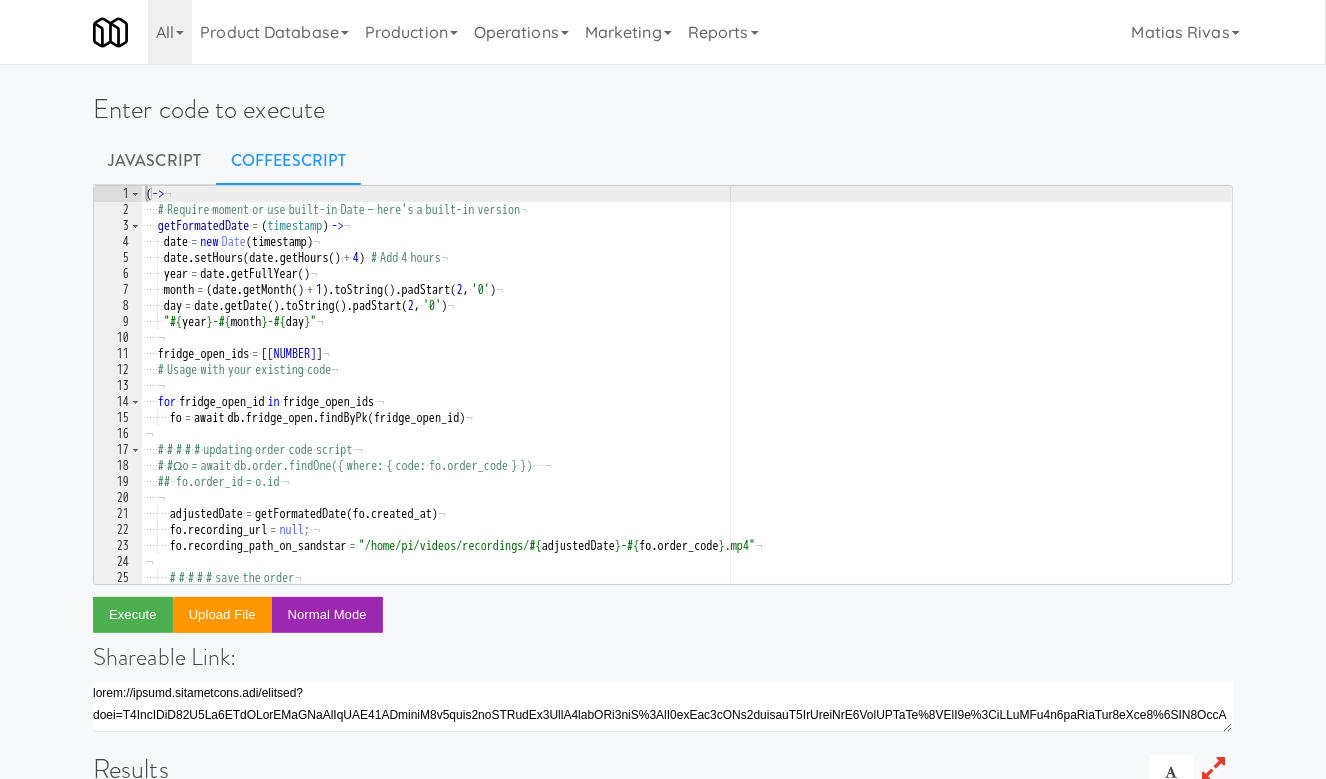 click on "( -> ¬ ···· # · Require · moment · or · use · built-in · Date · — · here's · a · built-in · version ¬ ···· getFormatedDate · = · ( timestamp ) · -> ¬ ···· ·· date · = · new · Date ( timestamp ) ¬ ···· ·· date . setHours ( date . getHours ( ) · + · 4 ) ·· # · Add · 4 · hours ¬ ···· ·· year · = · date . getFullYear ( ) ¬ ···· ·· month · = · ( date . getMonth ( ) · + · 1 ) . toString ( ) . padStart ( 2 , · '0' ) ¬ ···· ·· day · = · date . getDate ( ) . toString ( ) . padStart ( 2 , · '0' ) ¬ ···· ·· " #{ year } - #{ month } - #{ day } " ¬ ···· ¬ ···· fridge_open_ids · = · [ [NUMBER] ] ¬ ···· # · Usage · with · your · existing · code ¬ ···· ¬ ···· for · fridge_open_id · in · fridge_open_ids · ¬ ···· ···· fo · = · await · db . fridge_open . findByPk ( fridge_open_id ) ¬ ¬ ···· # · # · # · # · # · updating · order · code · script · ¬ ···· # · #Ωo · = · await {" at bounding box center (687, 401) 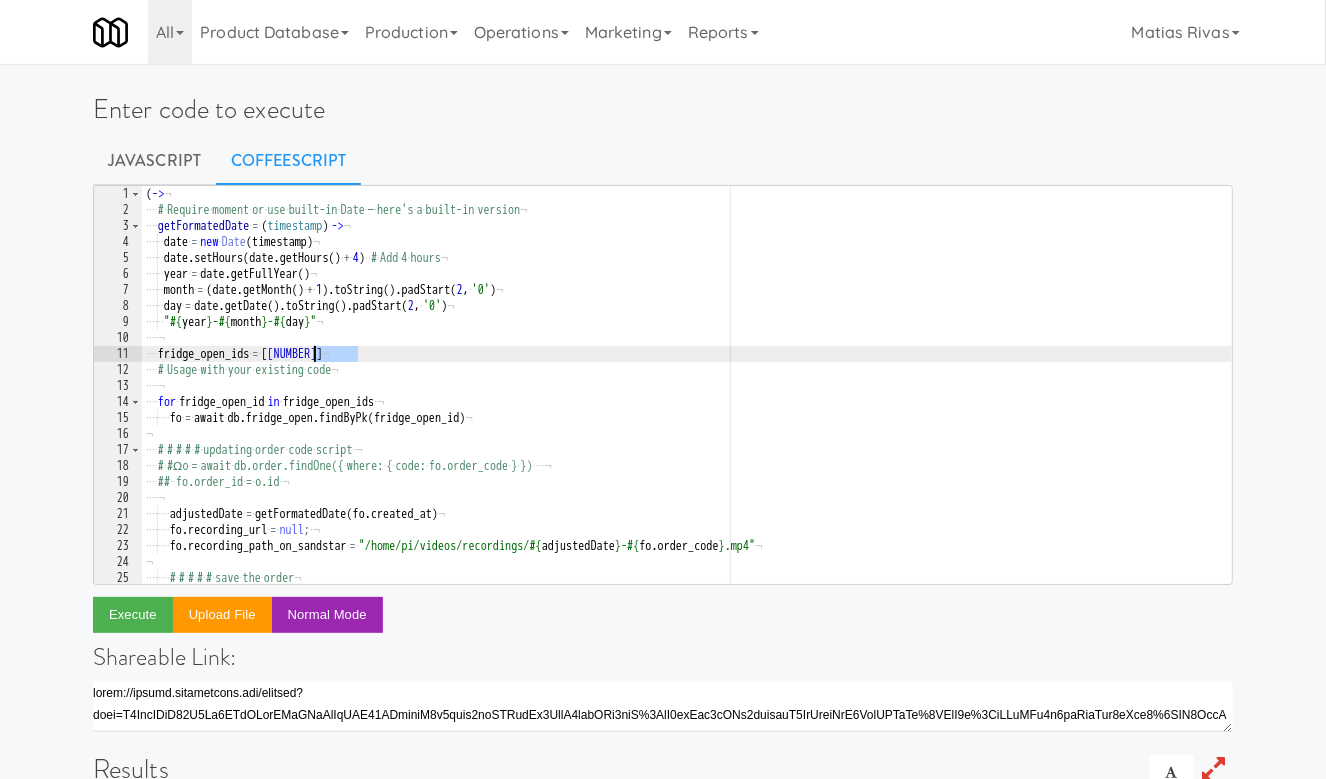 click on "( -> ¬ ···· # · Require · moment · or · use · built-in · Date · — · here's · a · built-in · version ¬ ···· getFormatedDate · = · ( timestamp ) · -> ¬ ···· ·· date · = · new · Date ( timestamp ) ¬ ···· ·· date . setHours ( date . getHours ( ) · + · 4 ) ·· # · Add · 4 · hours ¬ ···· ·· year · = · date . getFullYear ( ) ¬ ···· ·· month · = · ( date . getMonth ( ) · + · 1 ) . toString ( ) . padStart ( 2 , · '0' ) ¬ ···· ·· day · = · date . getDate ( ) . toString ( ) . padStart ( 2 , · '0' ) ¬ ···· ·· " #{ year } - #{ month } - #{ day } " ¬ ···· ¬ ···· fridge_open_ids · = · [ [NUMBER] ] ¬ ···· # · Usage · with · your · existing · code ¬ ···· ¬ ···· for · fridge_open_id · in · fridge_open_ids · ¬ ···· ···· fo · = · await · db . fridge_open . findByPk ( fridge_open_id ) ¬ ¬ ···· # · # · # · # · # · updating · order · code · script · ¬ ···· # · #Ωo · = · await {" at bounding box center [687, 401] 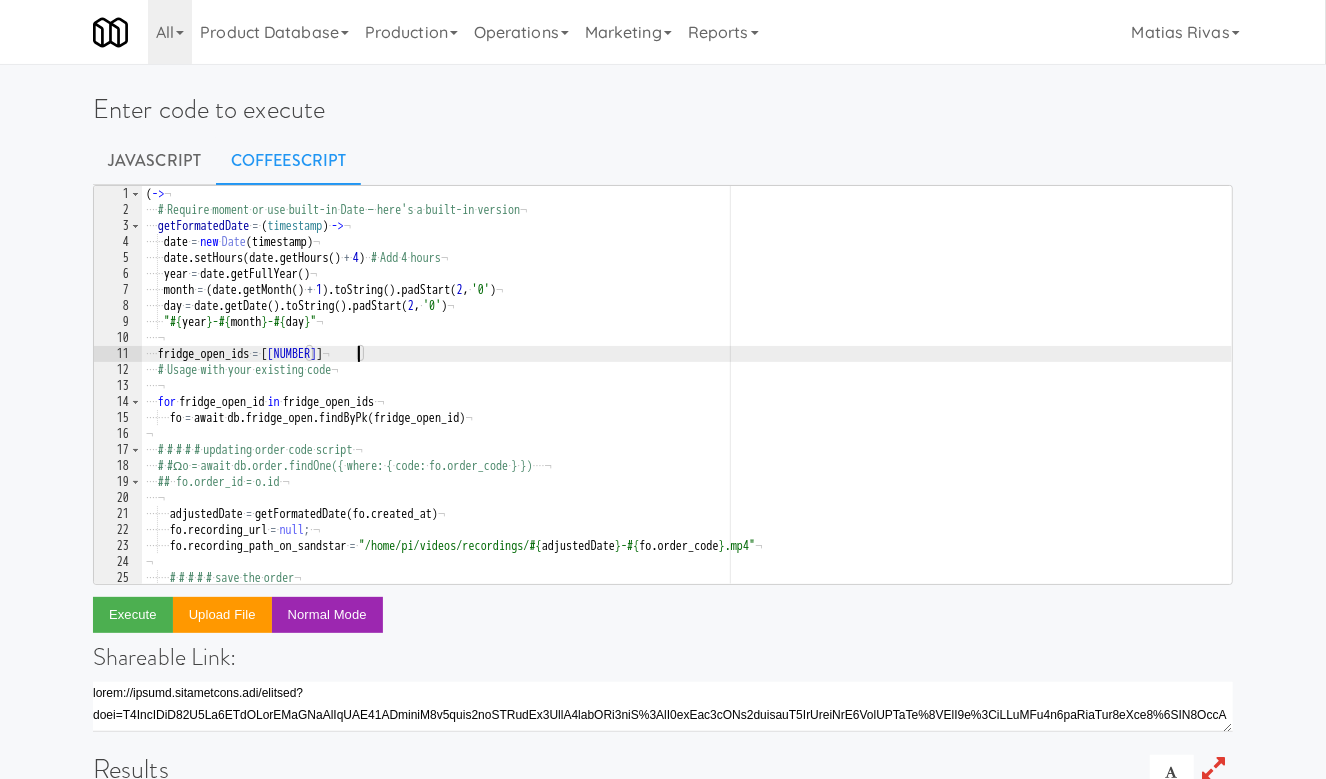 scroll, scrollTop: 0, scrollLeft: 18, axis: horizontal 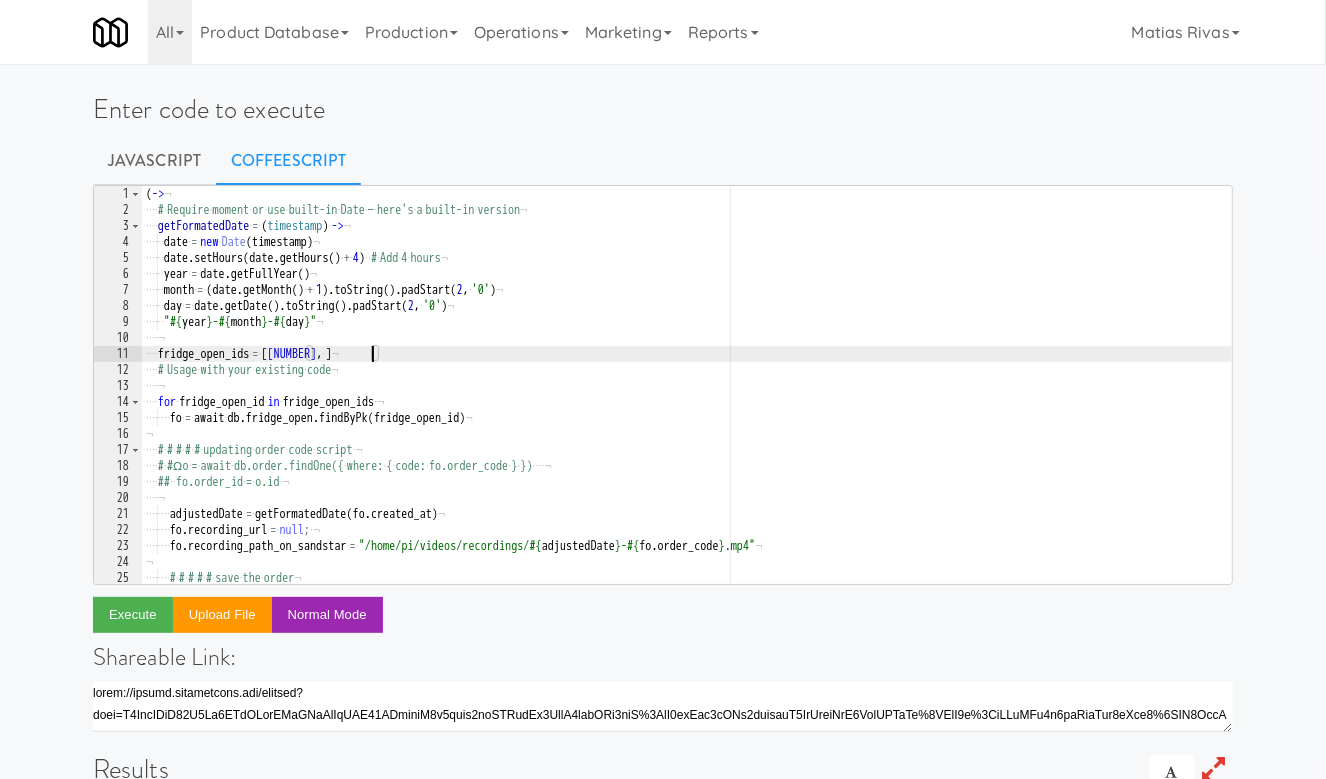 click on "( -> ¬ ···· # · Require · moment · or · use · built-in · Date · — · here's · a · built-in · version ¬ ···· getFormatedDate · = · ( timestamp ) · -> ¬ ···· ·· date · = · new · Date ( timestamp ) ¬ ···· ·· date . setHours ( date . getHours ( ) · + · 4 ) ·· # · Add · 4 · hours ¬ ···· ·· year · = · date . getFullYear ( ) ¬ ···· ·· month · = · ( date . getMonth ( ) · + · 1 ) . toString ( ) . padStart ( 2 , · '0' ) ¬ ···· ·· day · = · date . getDate ( ) . toString ( ) . padStart ( 2 , · '0' ) ¬ ···· ·· " #{ year } - #{ month } - #{ day } " ¬ ···· ¬ ···· fridge_open_ids · = · [ [NUMBER] , · ] ¬ ···· # · Usage · with · your · existing · code ¬ ···· ¬ ···· for · fridge_open_id · in · fridge_open_ids · ¬ ···· ···· fo · = · await · db . fridge_open . findByPk ( fridge_open_id ) ¬ ¬ ···· # · # · # · # · # · updating · order · code · script · ¬ ···· # · #Ωo · = · ·" at bounding box center (687, 401) 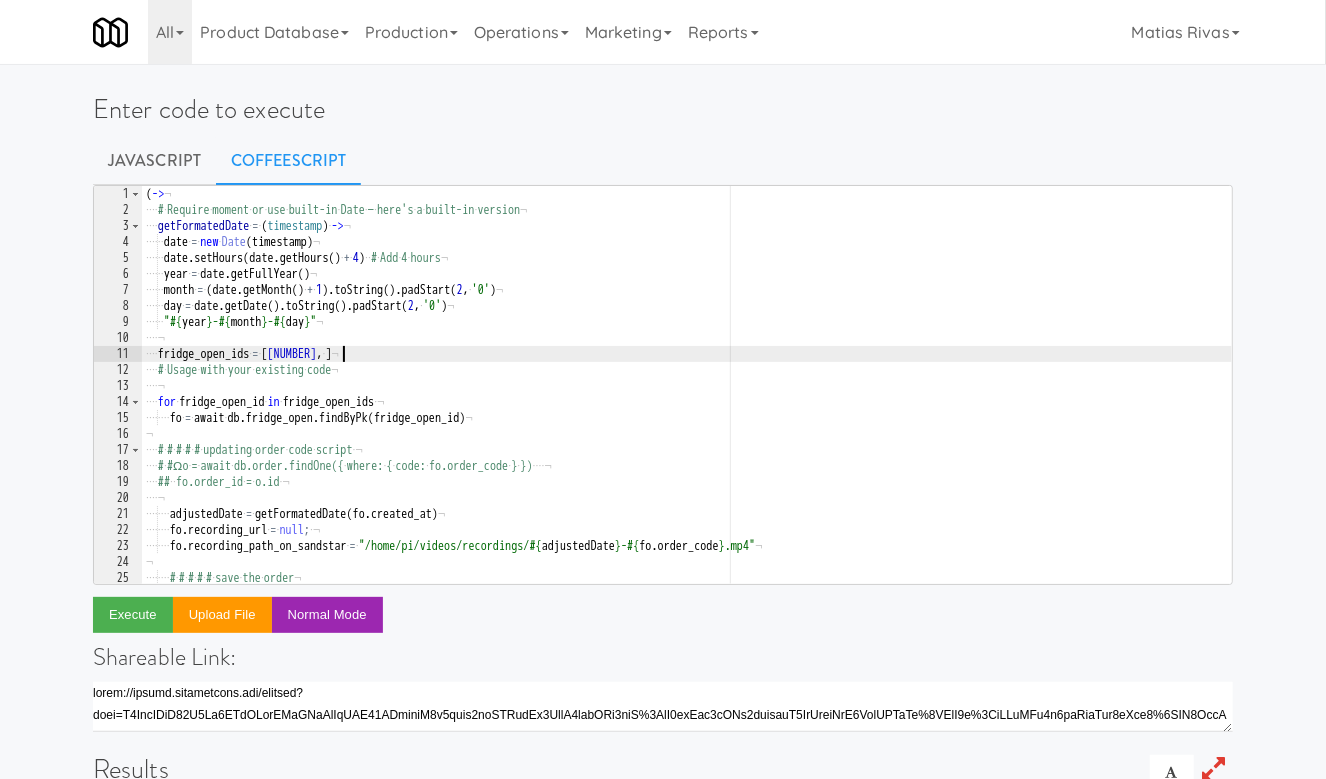 click on "( -> ¬ ···· # · Require · moment · or · use · built-in · Date · — · here's · a · built-in · version ¬ ···· getFormatedDate · = · ( timestamp ) · -> ¬ ···· ·· date · = · new · Date ( timestamp ) ¬ ···· ·· date . setHours ( date . getHours ( ) · + · 4 ) ·· # · Add · 4 · hours ¬ ···· ·· year · = · date . getFullYear ( ) ¬ ···· ·· month · = · ( date . getMonth ( ) · + · 1 ) . toString ( ) . padStart ( 2 , · '0' ) ¬ ···· ·· day · = · date . getDate ( ) . toString ( ) . padStart ( 2 , · '0' ) ¬ ···· ·· " #{ year } - #{ month } - #{ day } " ¬ ···· ¬ ···· fridge_open_ids · = · [ [NUMBER] , · ] ¬ ···· # · Usage · with · your · existing · code ¬ ···· ¬ ···· for · fridge_open_id · in · fridge_open_ids · ¬ ···· ···· fo · = · await · db . fridge_open . findByPk ( fridge_open_id ) ¬ ¬ ···· # · # · # · # · # · updating · order · code · script · ¬ ···· # · #Ωo · = · ·" at bounding box center [687, 401] 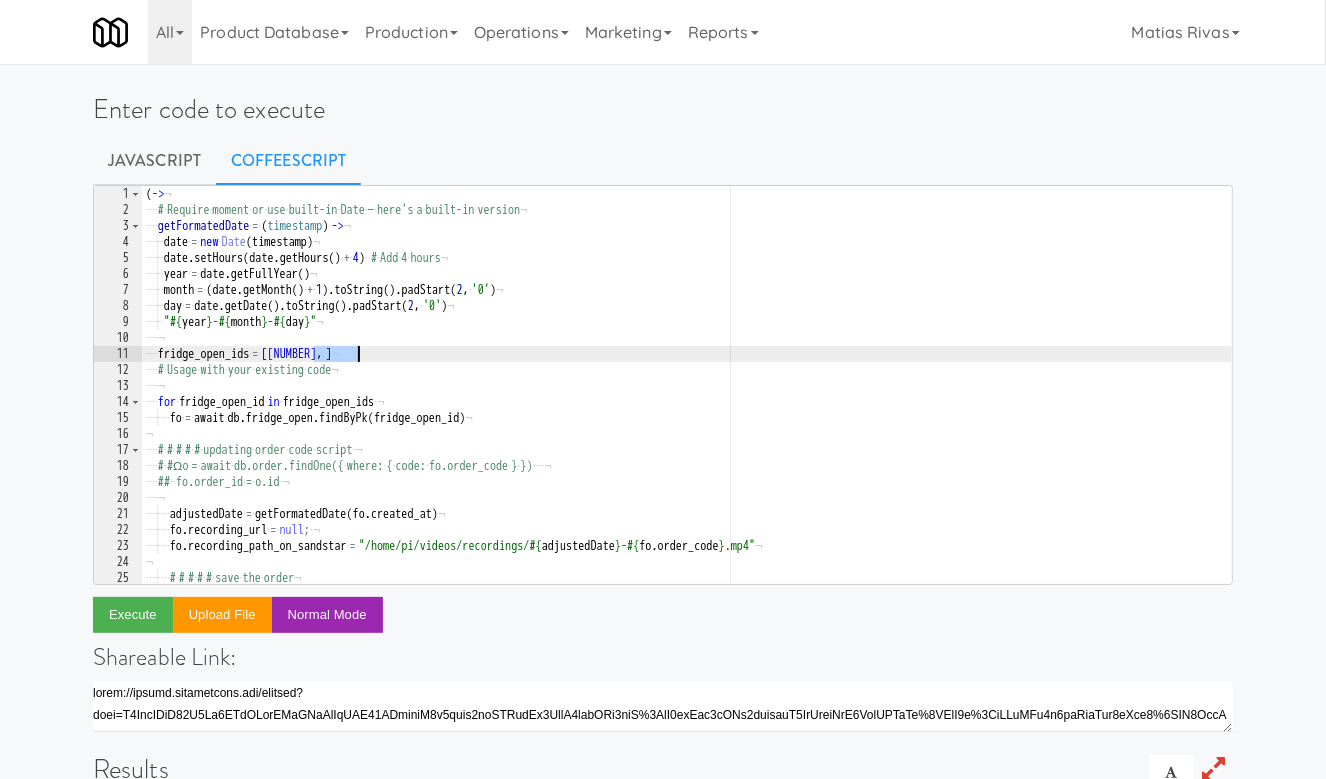 paste on "[NUMBER]" 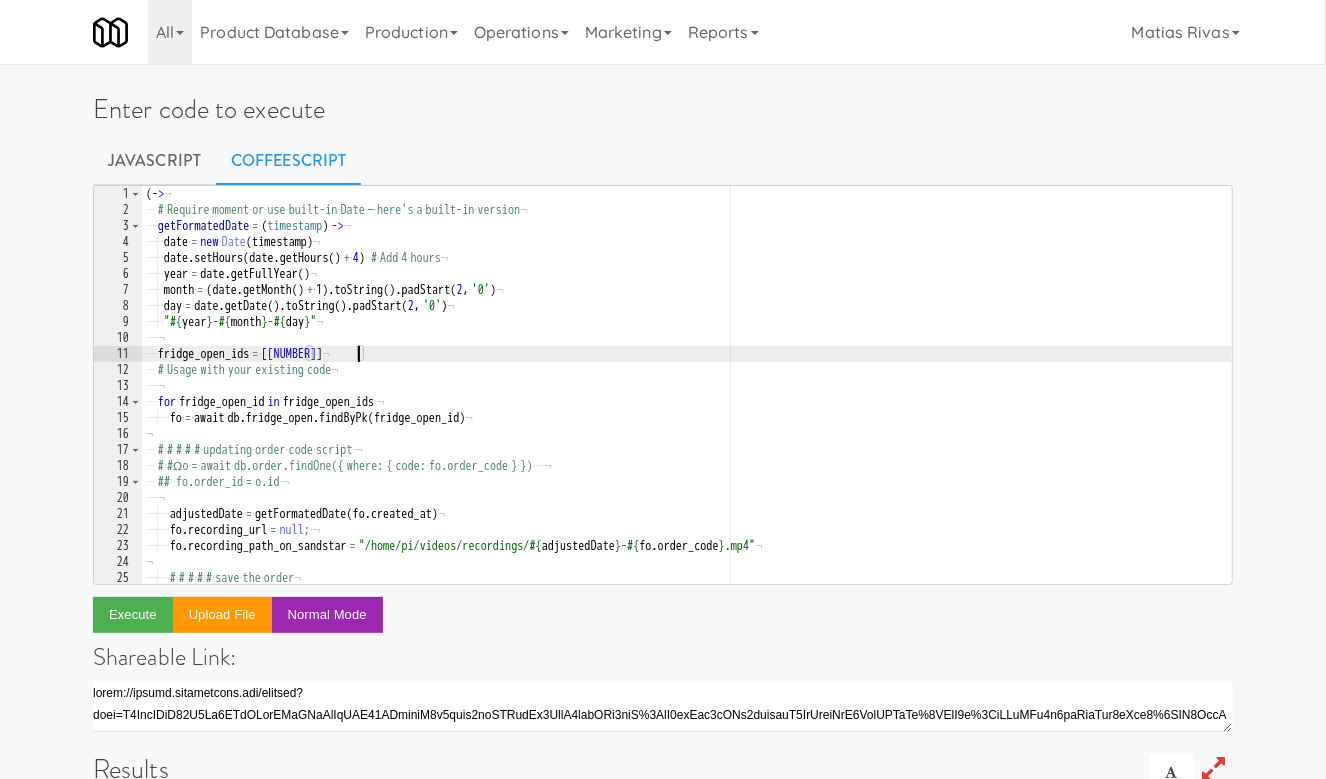 scroll, scrollTop: 0, scrollLeft: 17, axis: horizontal 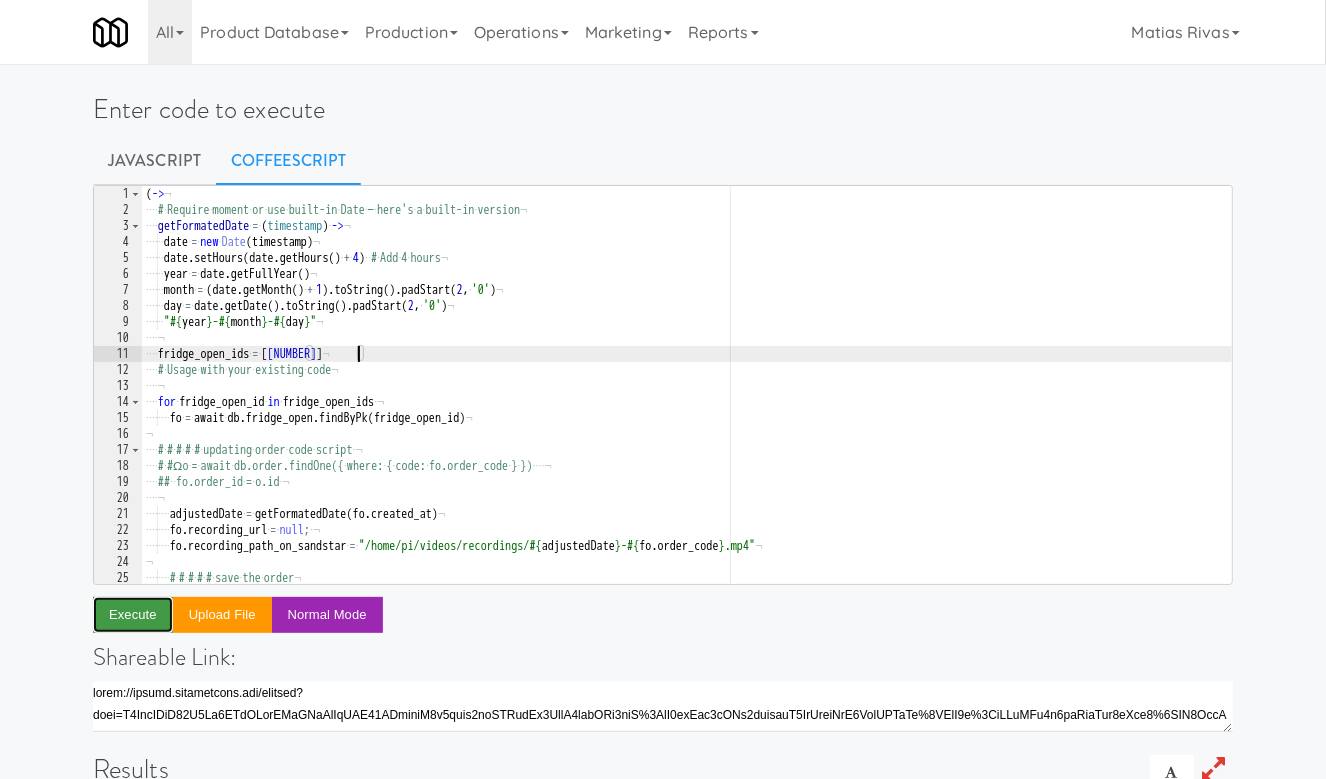 click on "Execute" at bounding box center [133, 615] 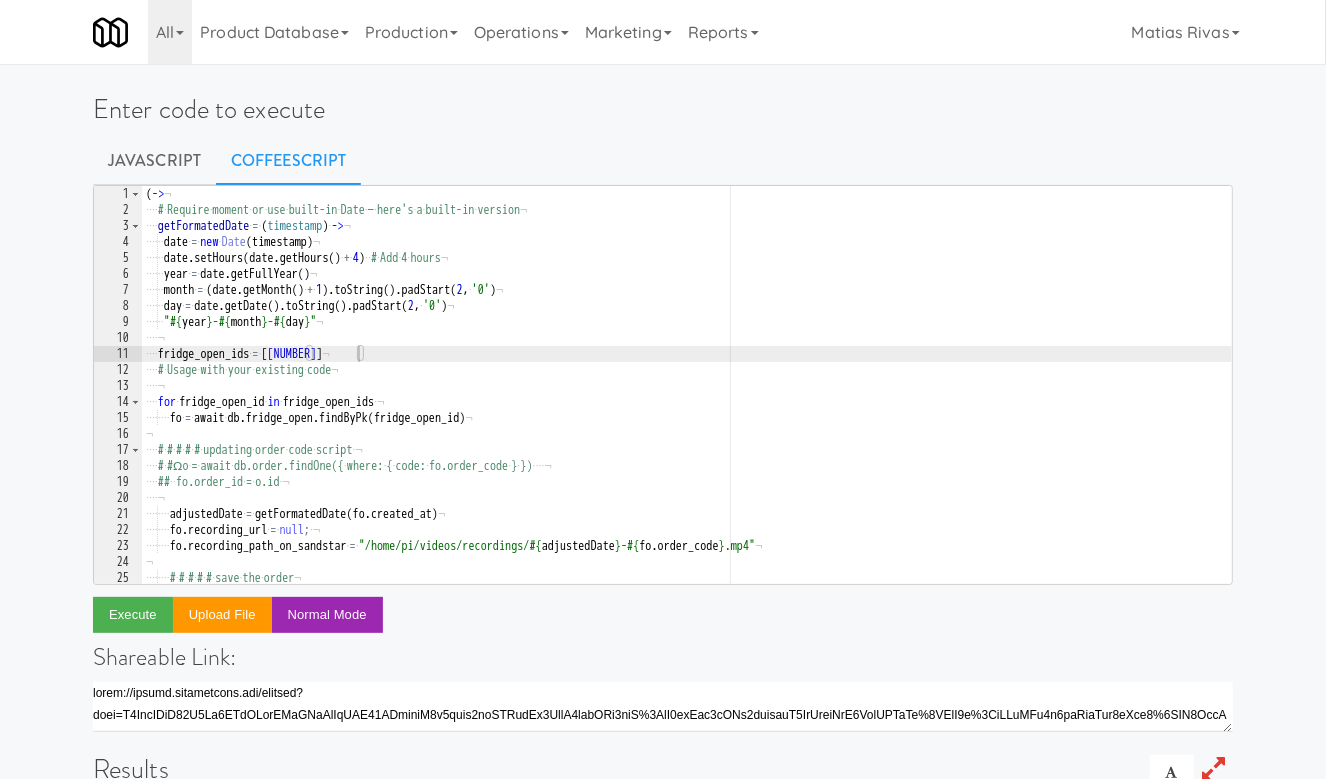 click on "( -> ¬ ···· # · Require · moment · or · use · built-in · Date · — · here's · a · built-in · version ¬ ···· getFormatedDate · = · ( timestamp ) · -> ¬ ···· ·· date · = · new · Date ( timestamp ) ¬ ···· ·· date . setHours ( date . getHours ( ) · + · 4 ) ·· # · Add · 4 · hours ¬ ···· ·· year · = · date . getFullYear ( ) ¬ ···· ·· month · = · ( date . getMonth ( ) · + · 1 ) . toString ( ) . padStart ( 2 , · '0' ) ¬ ···· ·· day · = · date . getDate ( ) . toString ( ) . padStart ( 2 , · '0' ) ¬ ···· ·· " #{ year } - #{ month } - #{ day } " ¬ ···· ¬ ···· fridge_open_ids · = · [ 762569 ] ¬ ···· # · Usage · with · your · existing · code ¬ ···· ¬ ···· for · fridge_open_id · in · fridge_open_ids · ¬ ···· ···· fo · = · await · db . fridge_open . findByPk ( fridge_open_id ) ¬ ¬ ···· # · # · # · # · # · updating · order · code · script · ¬ ···· # · #Ωo · = · await {" at bounding box center [687, 401] 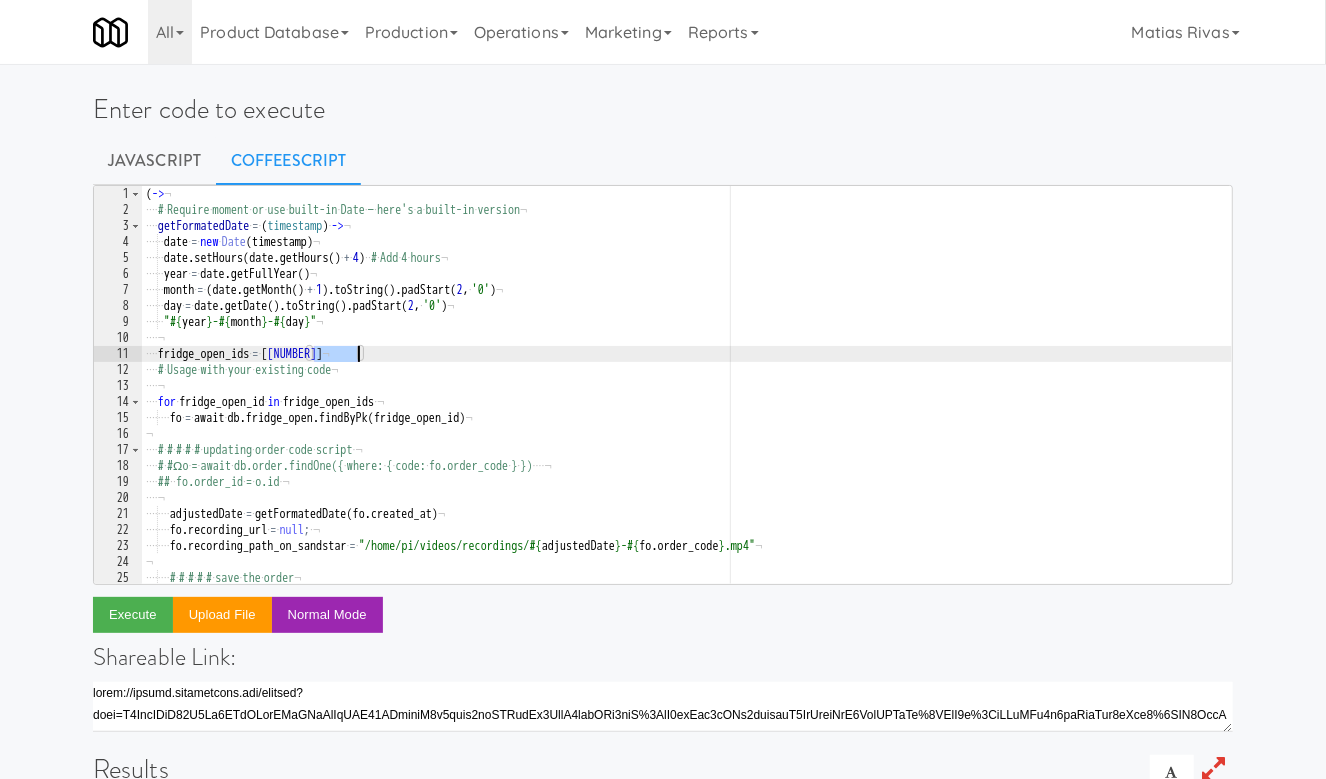 click on "( -> ¬ ···· # · Require · moment · or · use · built-in · Date · — · here's · a · built-in · version ¬ ···· getFormatedDate · = · ( timestamp ) · -> ¬ ···· ·· date · = · new · Date ( timestamp ) ¬ ···· ·· date . setHours ( date . getHours ( ) · + · 4 ) ·· # · Add · 4 · hours ¬ ···· ·· year · = · date . getFullYear ( ) ¬ ···· ·· month · = · ( date . getMonth ( ) · + · 1 ) . toString ( ) . padStart ( 2 , · '0' ) ¬ ···· ·· day · = · date . getDate ( ) . toString ( ) . padStart ( 2 , · '0' ) ¬ ···· ·· " #{ year } - #{ month } - #{ day } " ¬ ···· ¬ ···· fridge_open_ids · = · [ 762569 ] ¬ ···· # · Usage · with · your · existing · code ¬ ···· ¬ ···· for · fridge_open_id · in · fridge_open_ids · ¬ ···· ···· fo · = · await · db . fridge_open . findByPk ( fridge_open_id ) ¬ ¬ ···· # · # · # · # · # · updating · order · code · script · ¬ ···· # · #Ωo · = · await {" at bounding box center (687, 401) 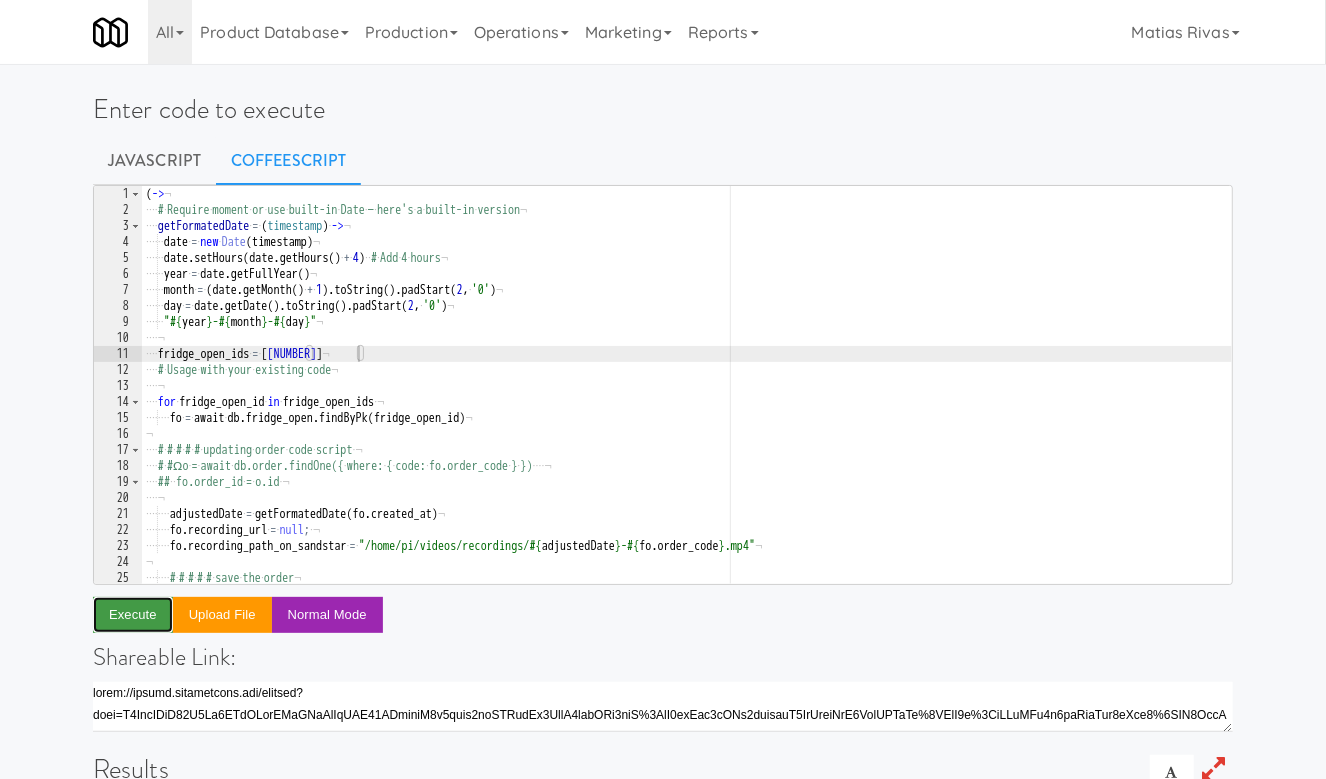 click on "Execute" at bounding box center (133, 615) 